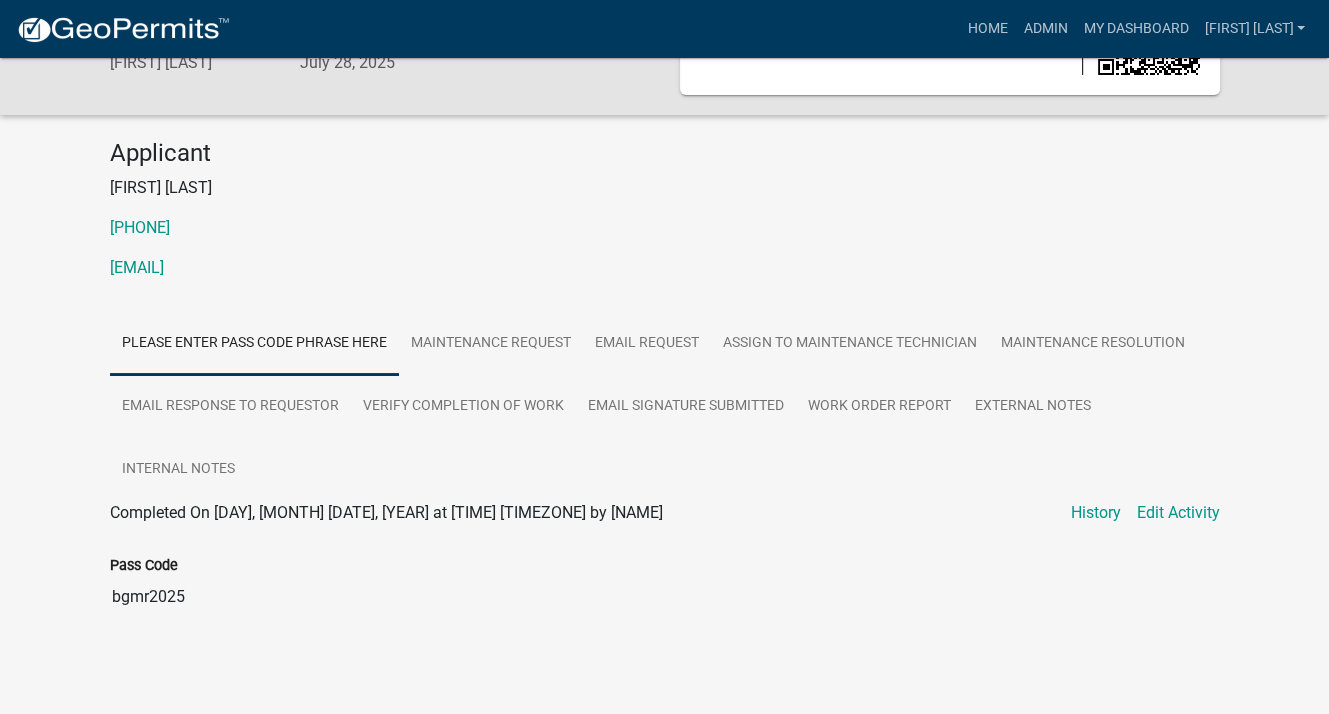 scroll, scrollTop: 128, scrollLeft: 0, axis: vertical 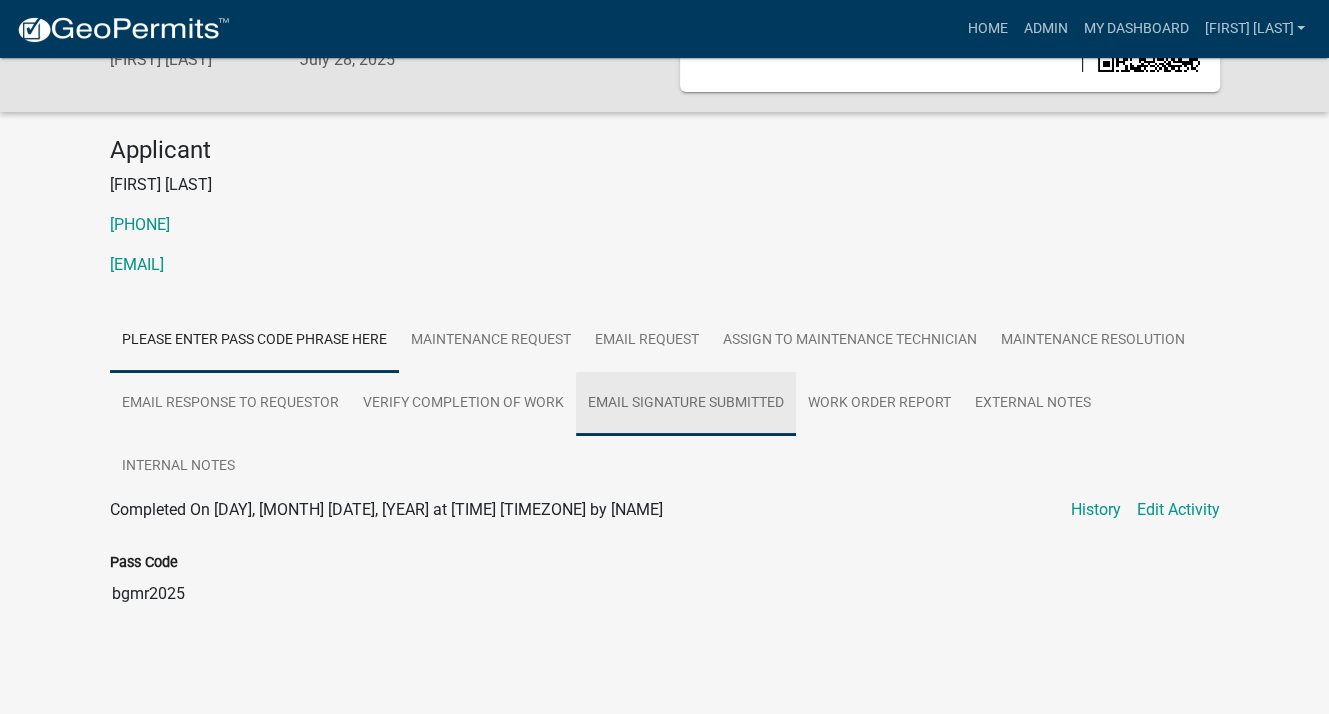 click on "Email Signature Submitted" at bounding box center [686, 404] 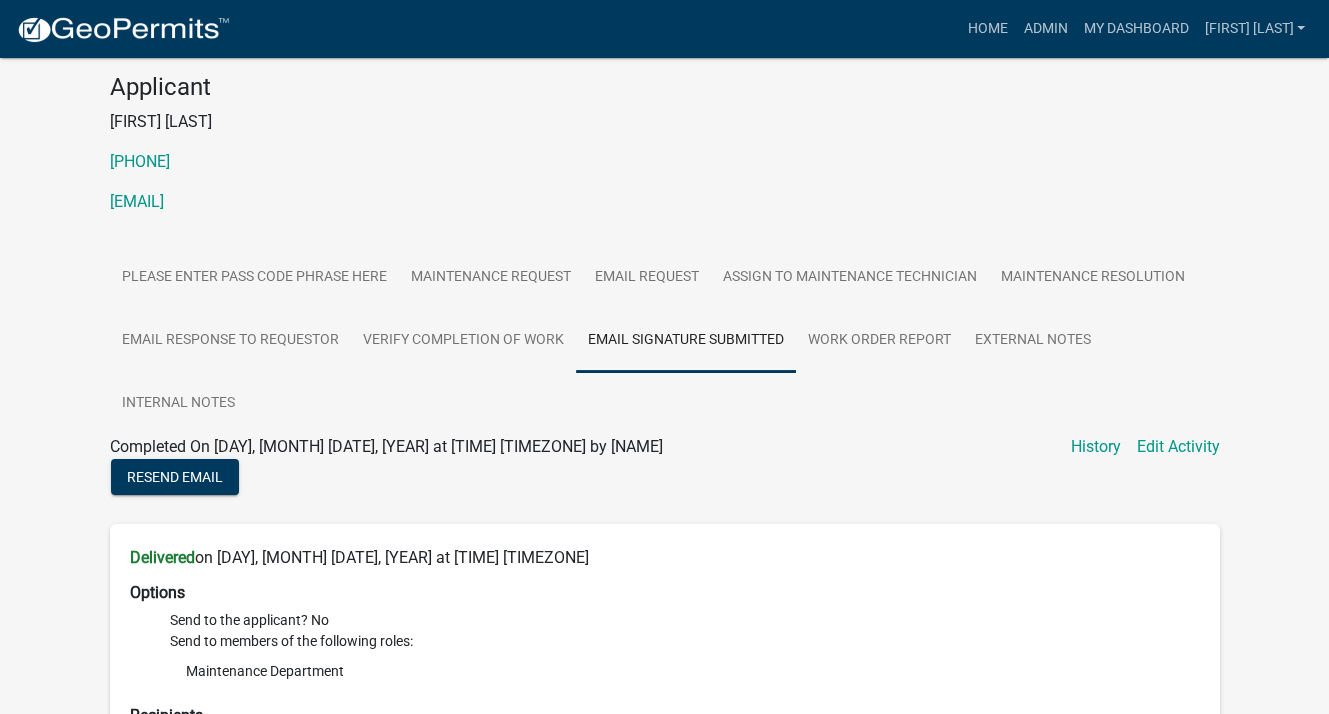 scroll, scrollTop: 179, scrollLeft: 0, axis: vertical 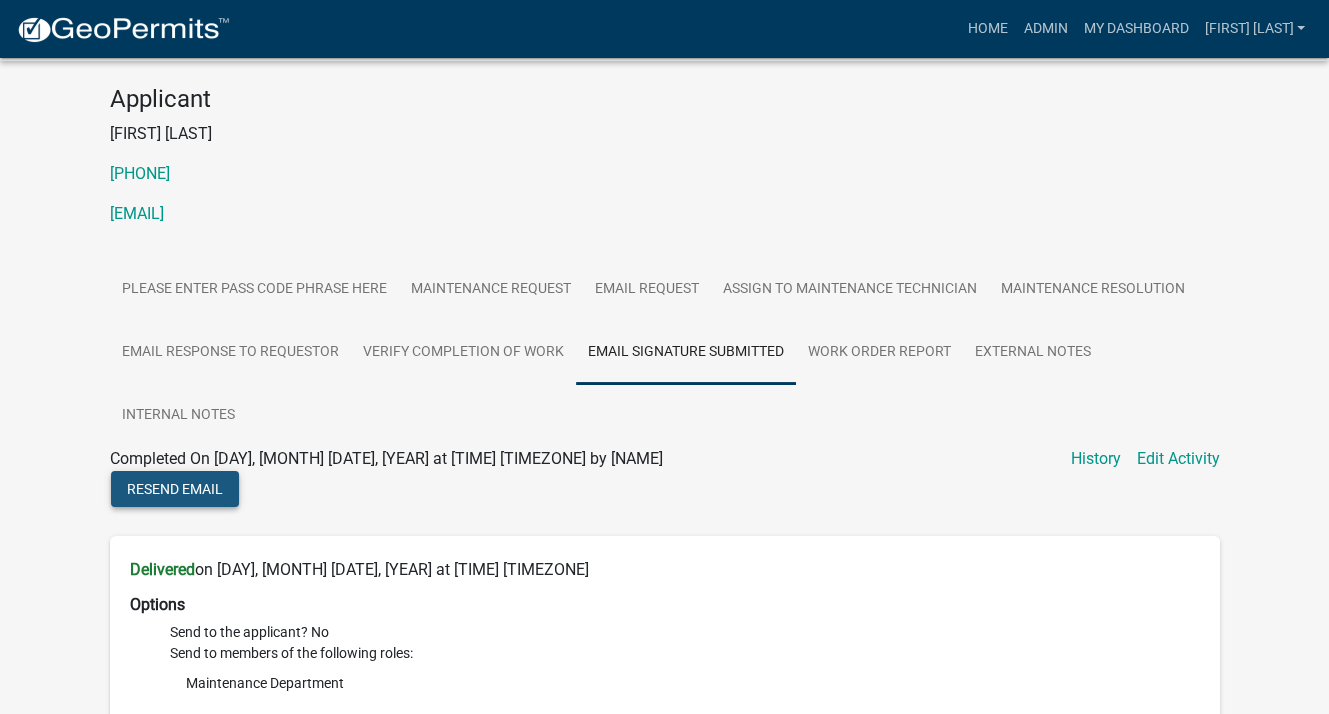 click on "Resend Email" 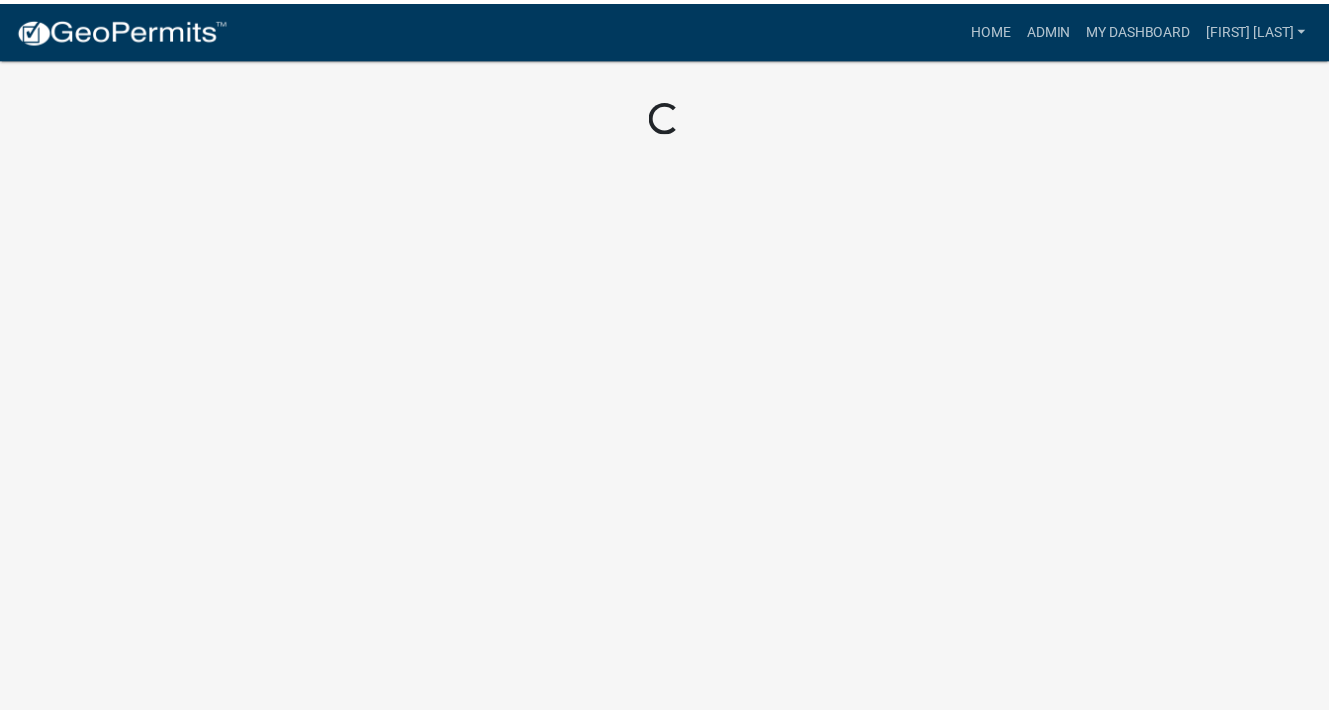 scroll, scrollTop: 0, scrollLeft: 0, axis: both 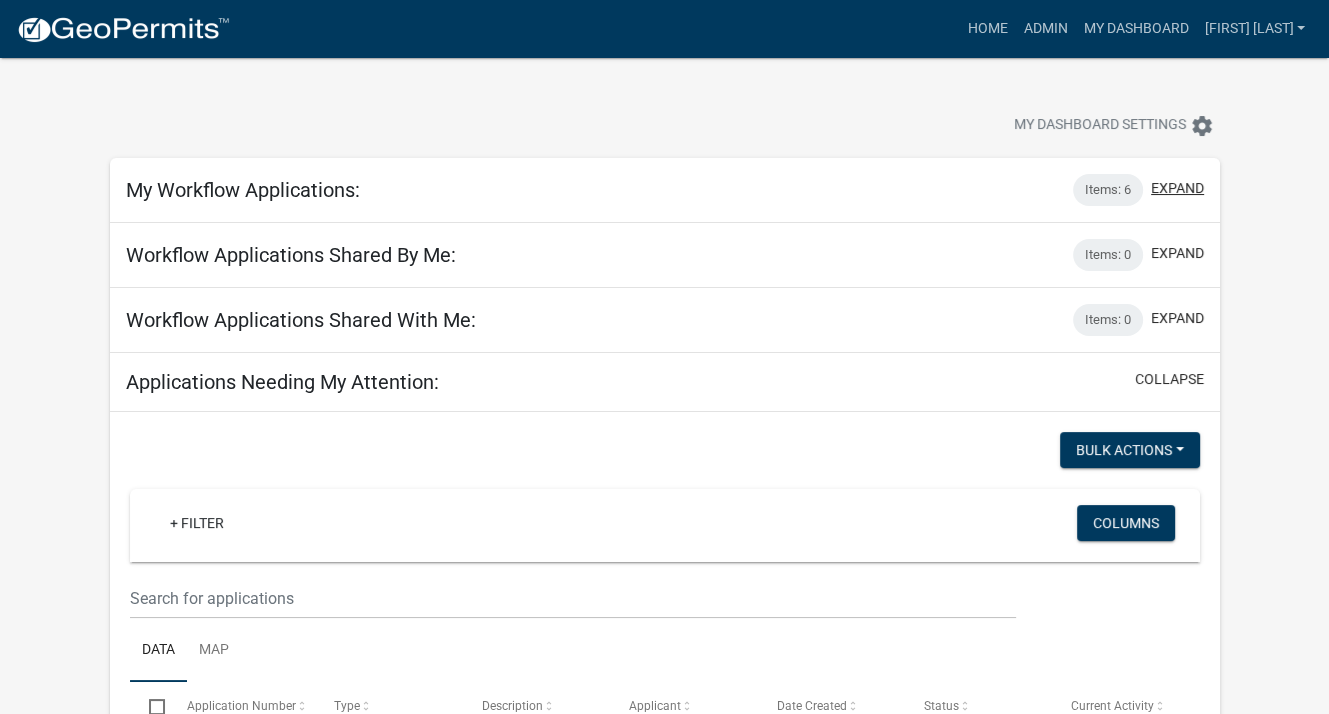 click on "expand" at bounding box center [1177, 188] 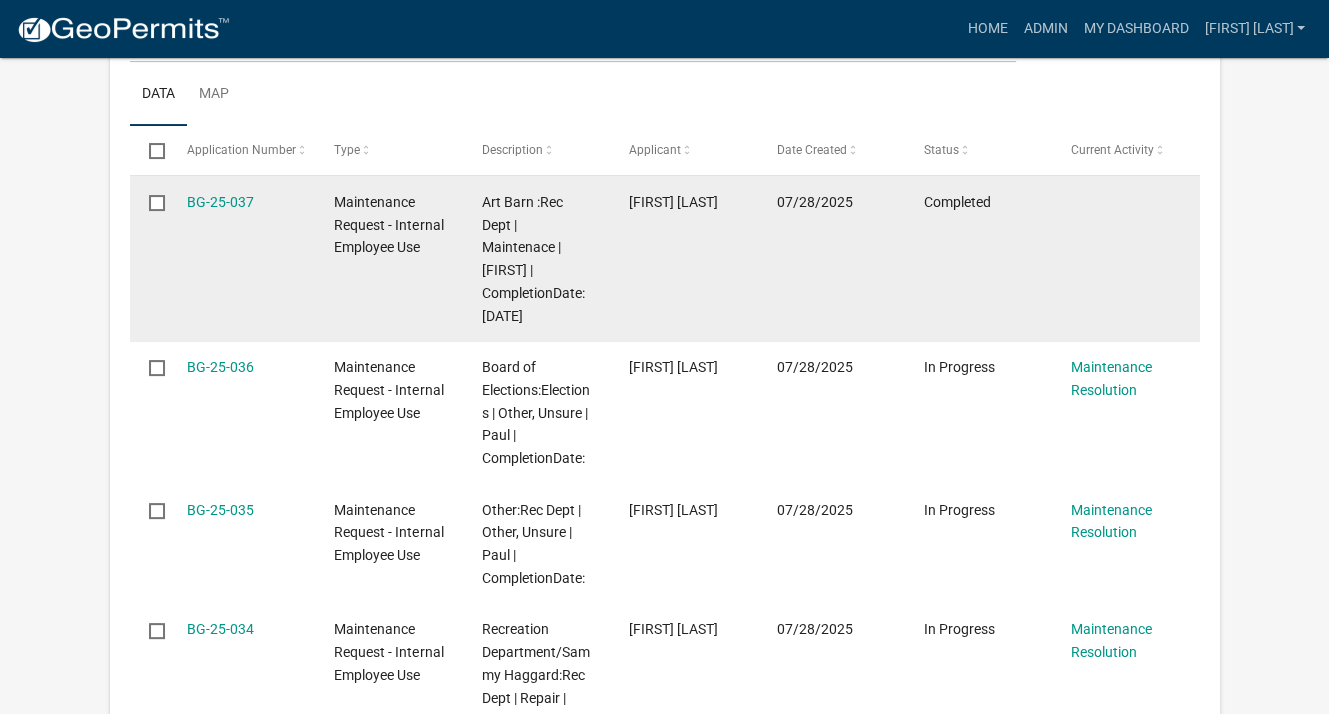 scroll, scrollTop: 400, scrollLeft: 0, axis: vertical 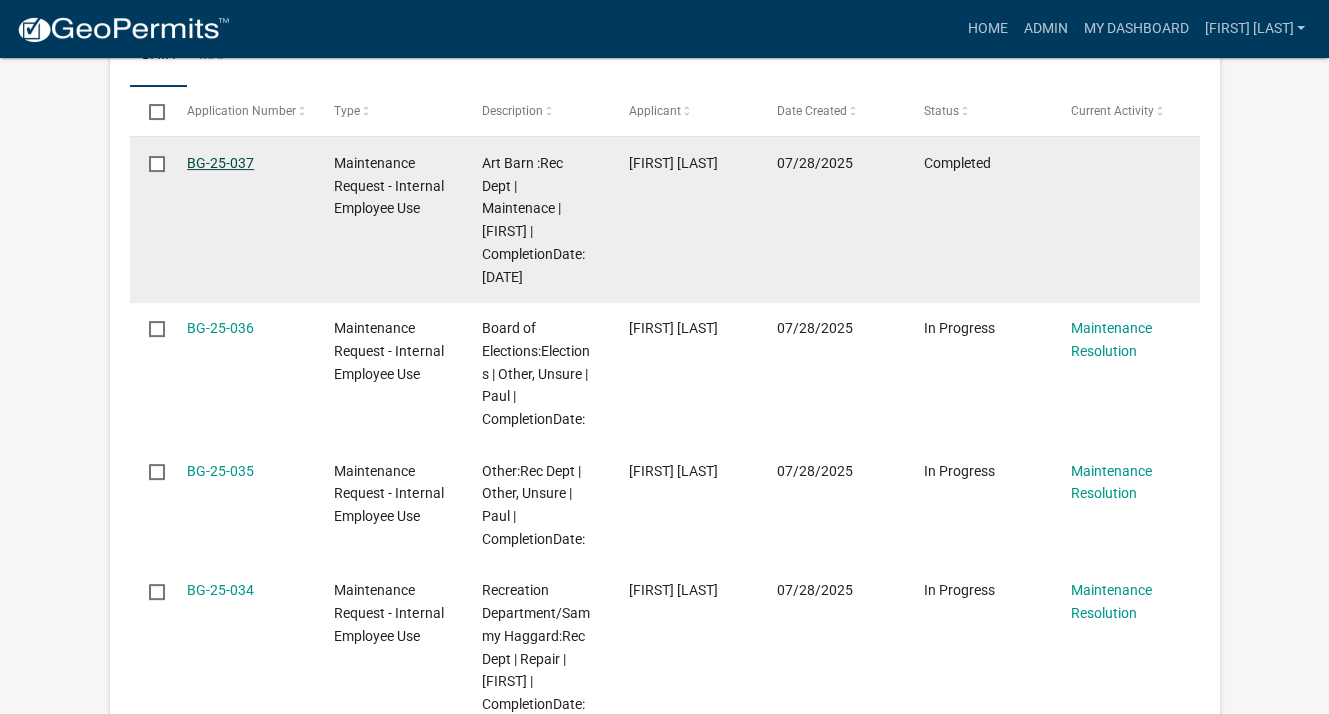 click on "BG-25-037" 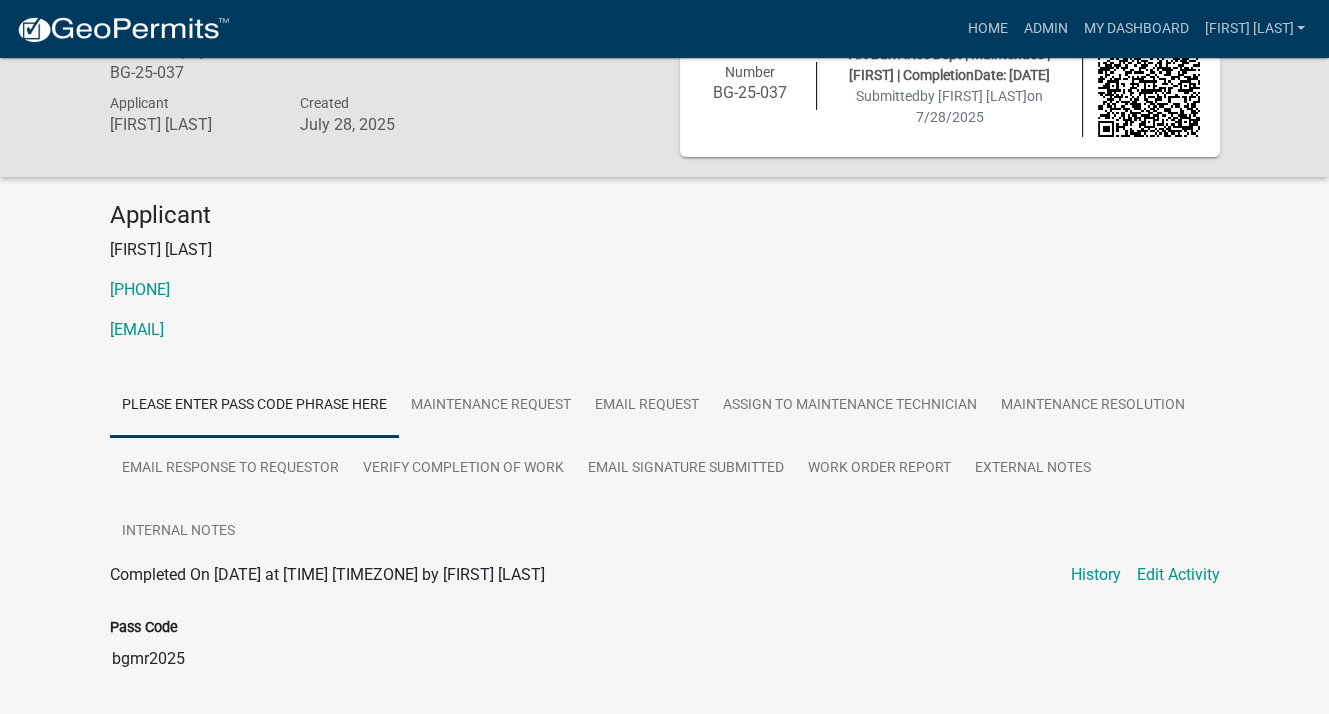 scroll, scrollTop: 128, scrollLeft: 0, axis: vertical 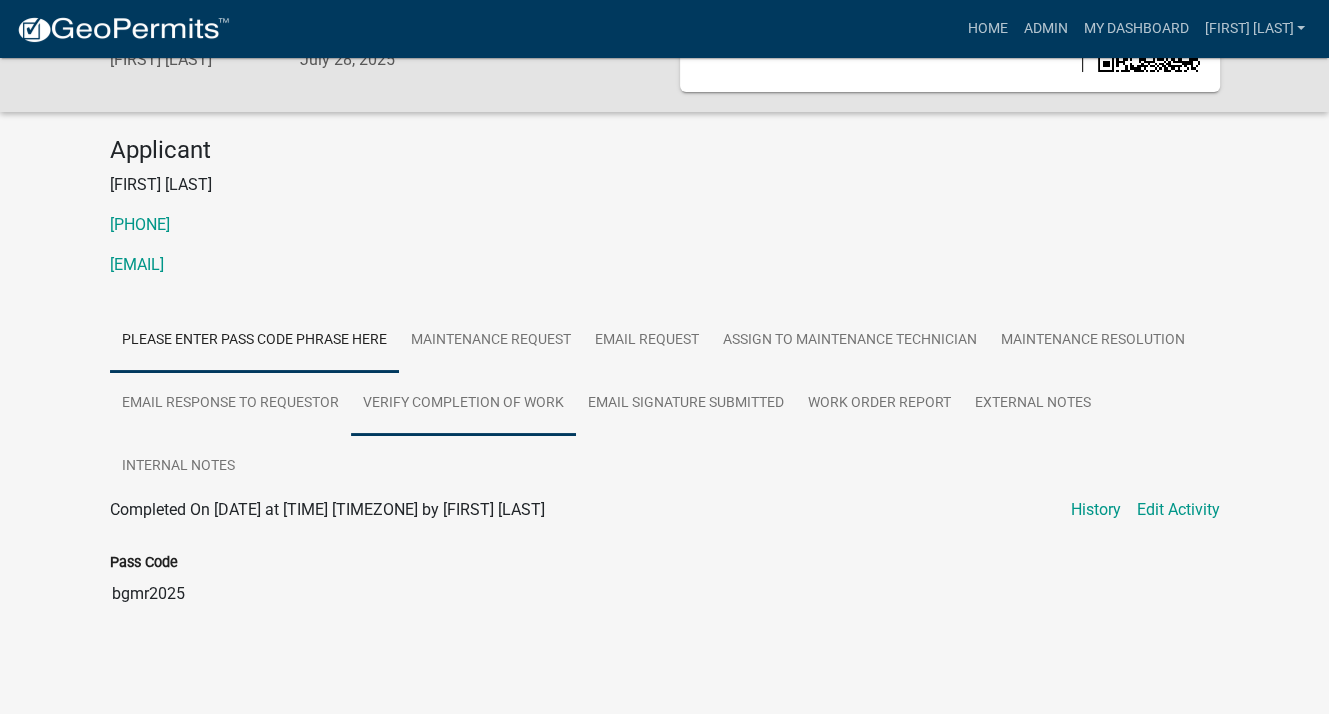 click on "Verify Completion of work" at bounding box center [463, 404] 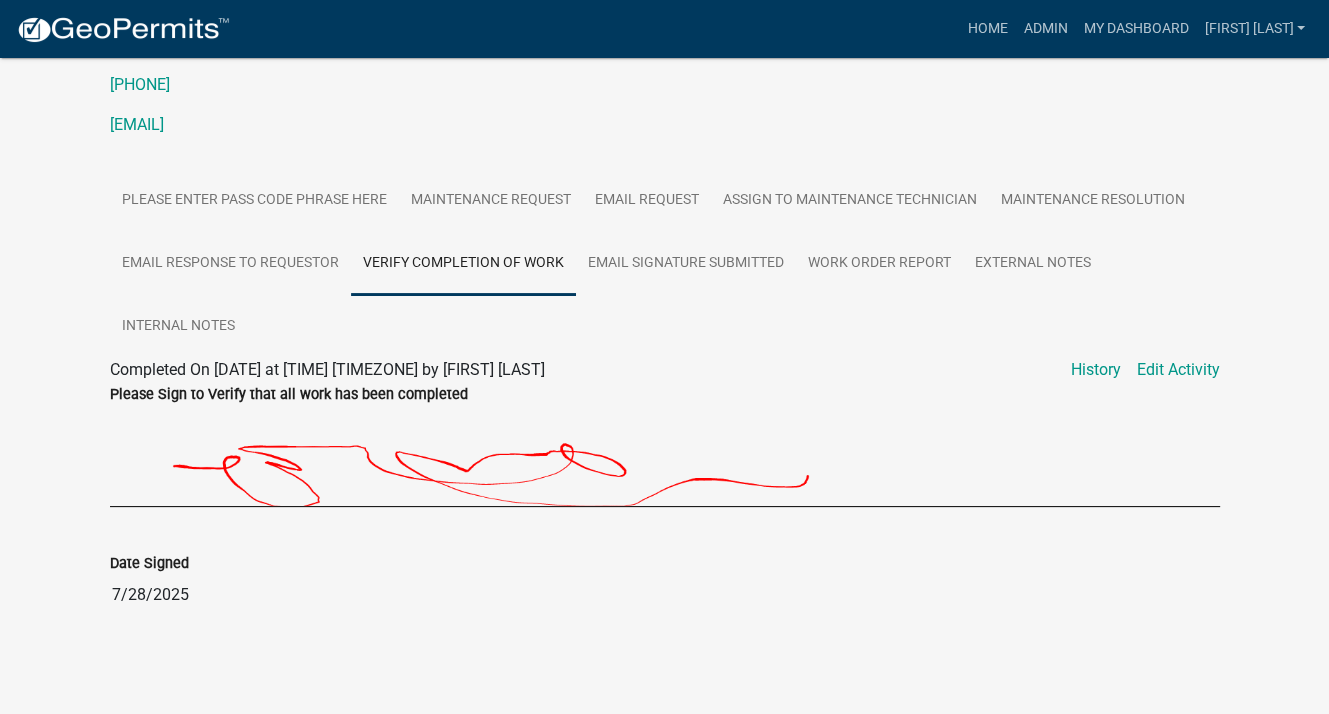 scroll, scrollTop: 269, scrollLeft: 0, axis: vertical 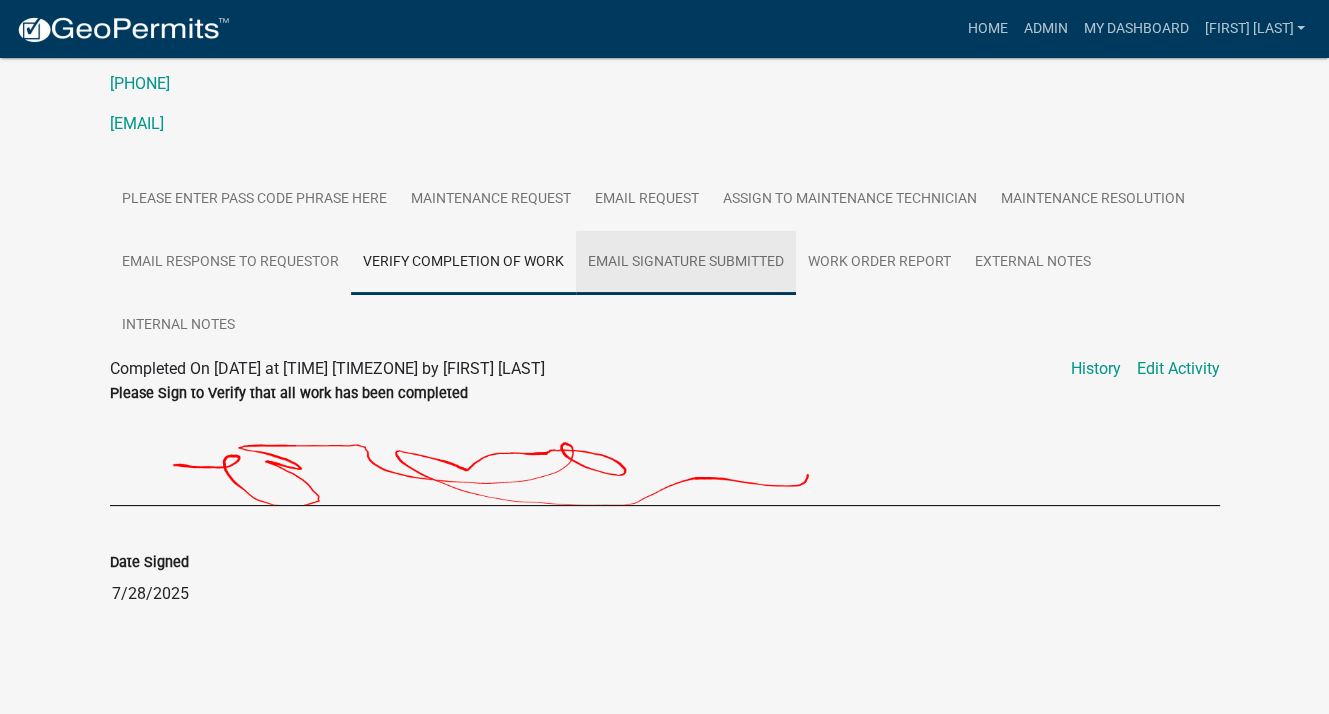 click on "Email Signature Submitted" at bounding box center (686, 263) 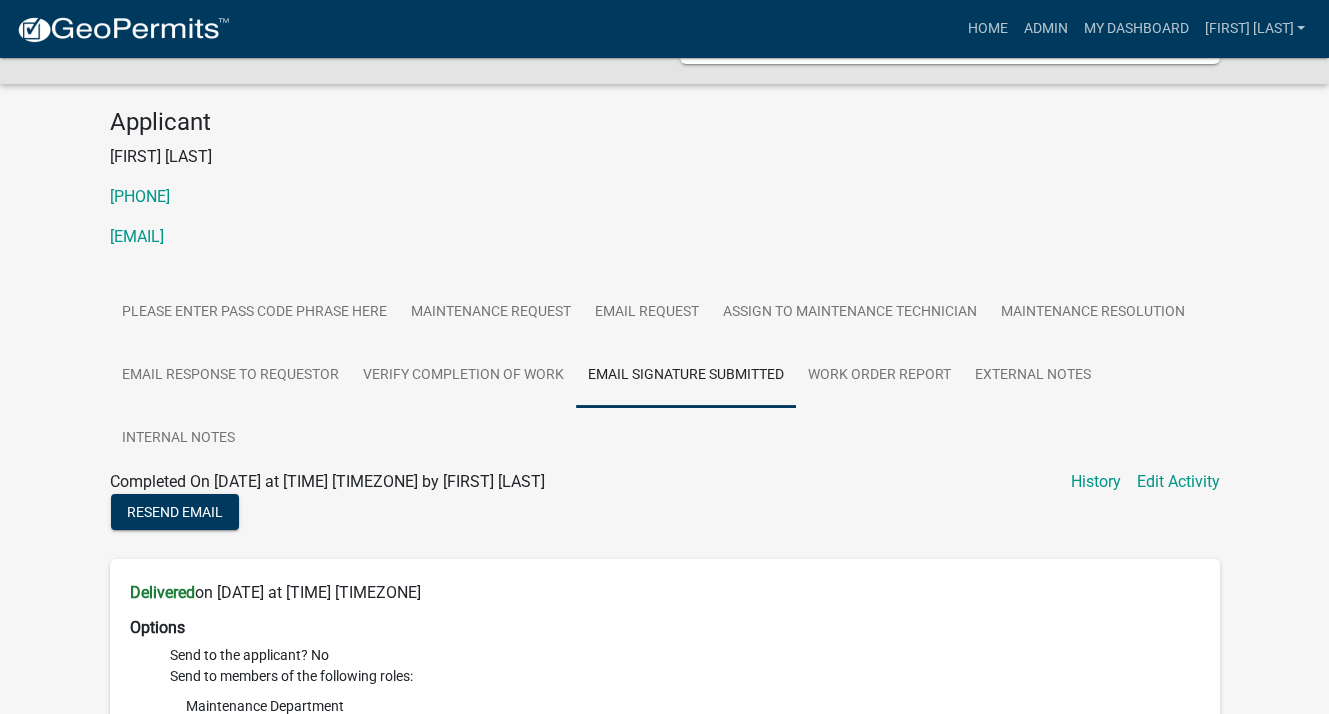 scroll, scrollTop: 0, scrollLeft: 0, axis: both 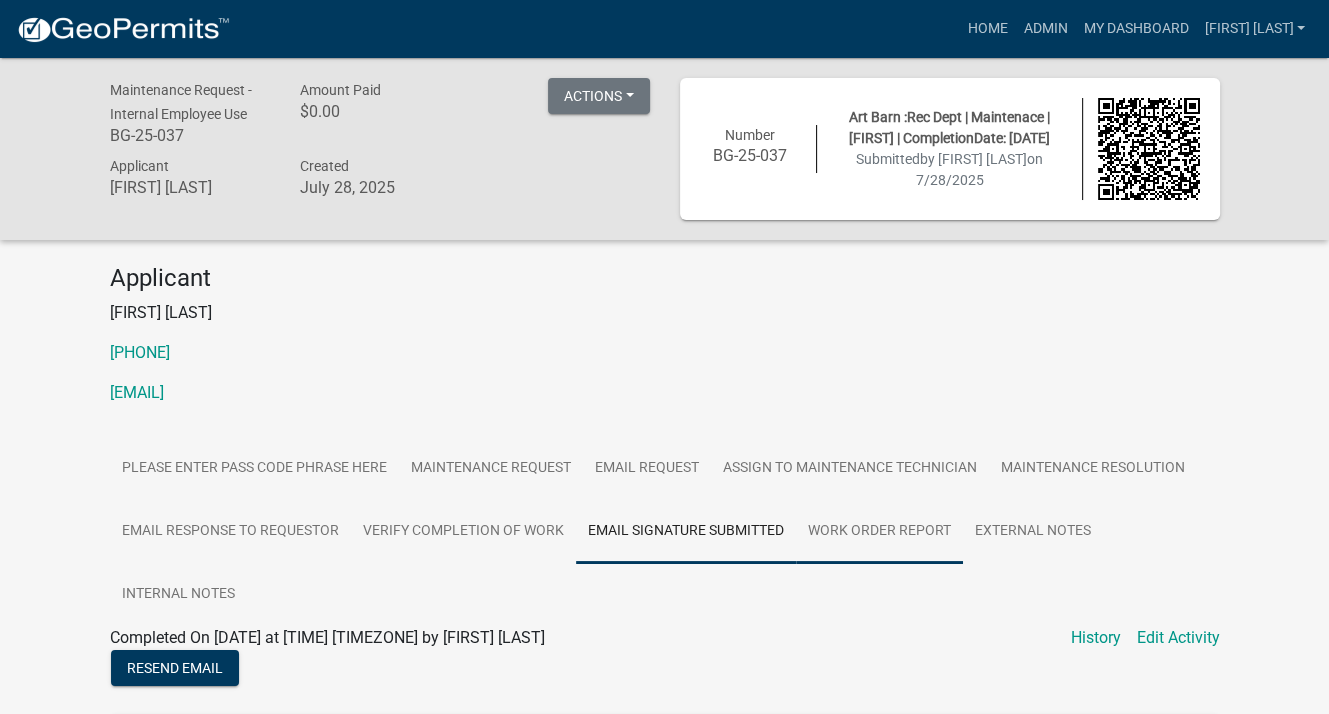 click on "Work Order Report" at bounding box center (879, 532) 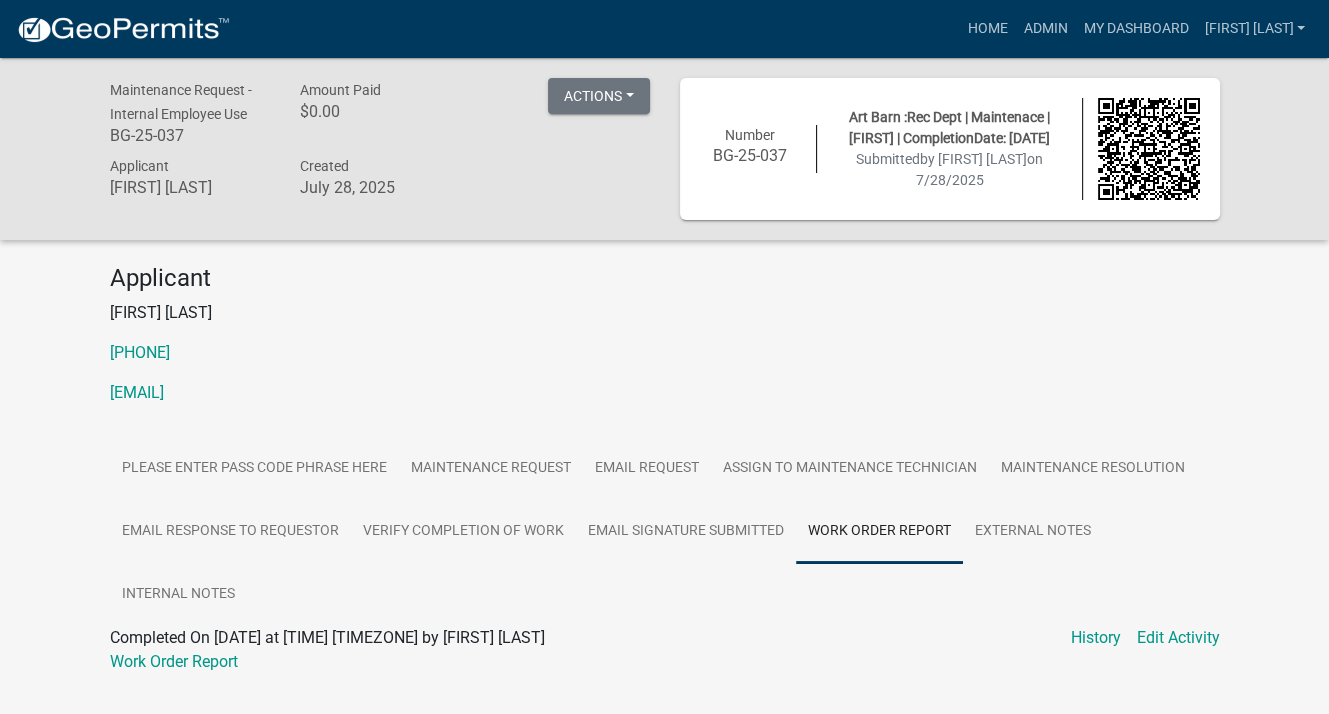 scroll, scrollTop: 58, scrollLeft: 0, axis: vertical 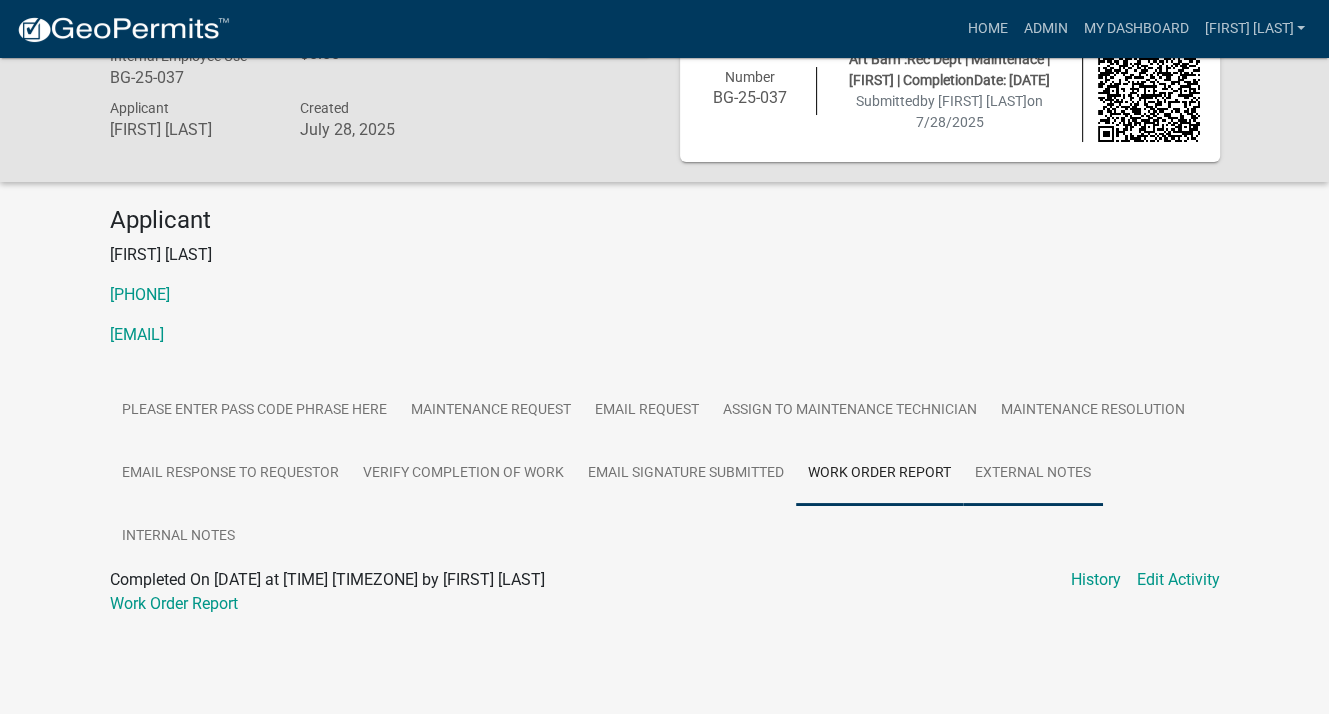 click on "External Notes" at bounding box center [1033, 474] 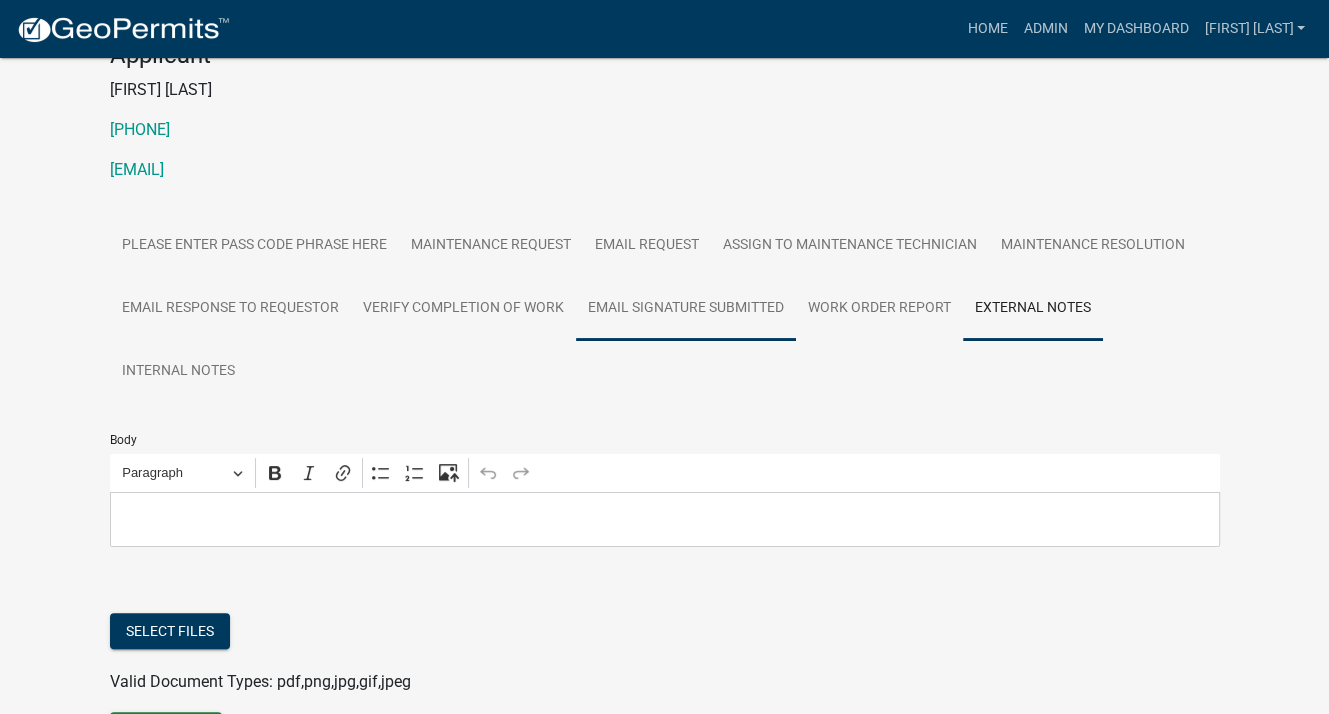 scroll, scrollTop: 0, scrollLeft: 0, axis: both 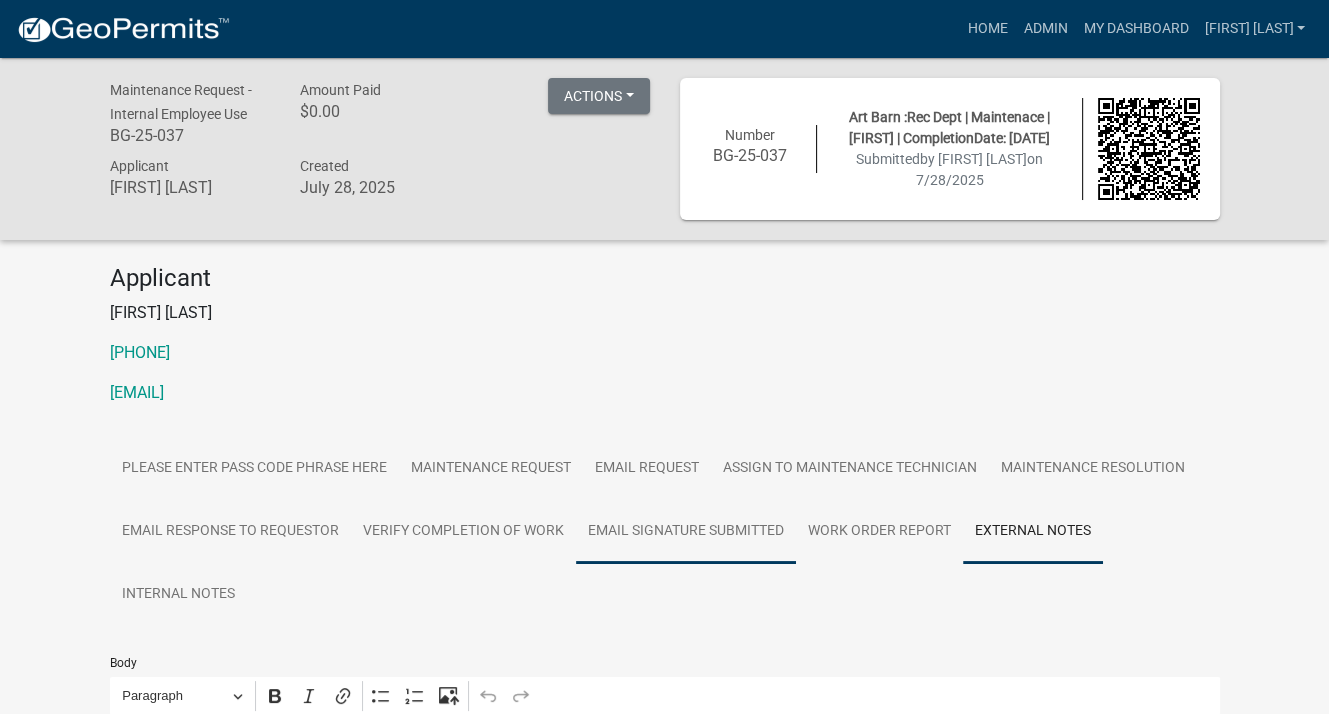 click on "Email Signature Submitted" at bounding box center (686, 532) 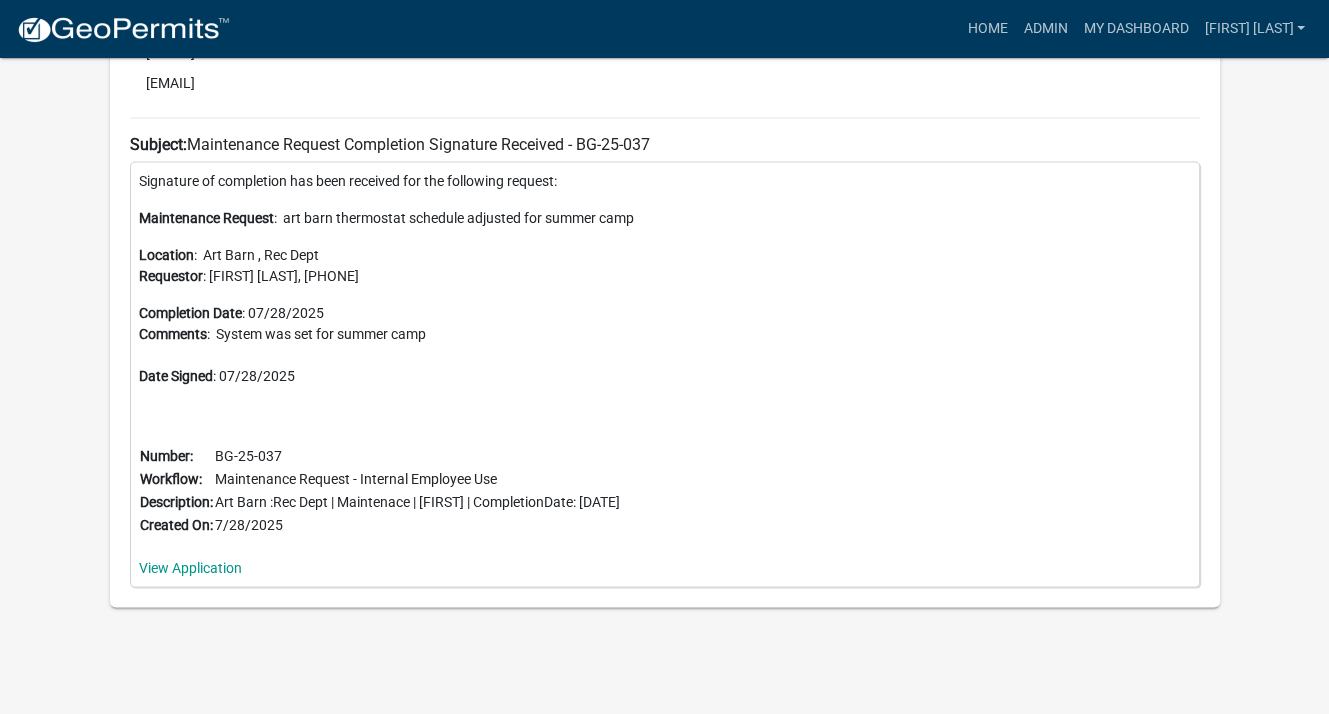 scroll, scrollTop: 3543, scrollLeft: 0, axis: vertical 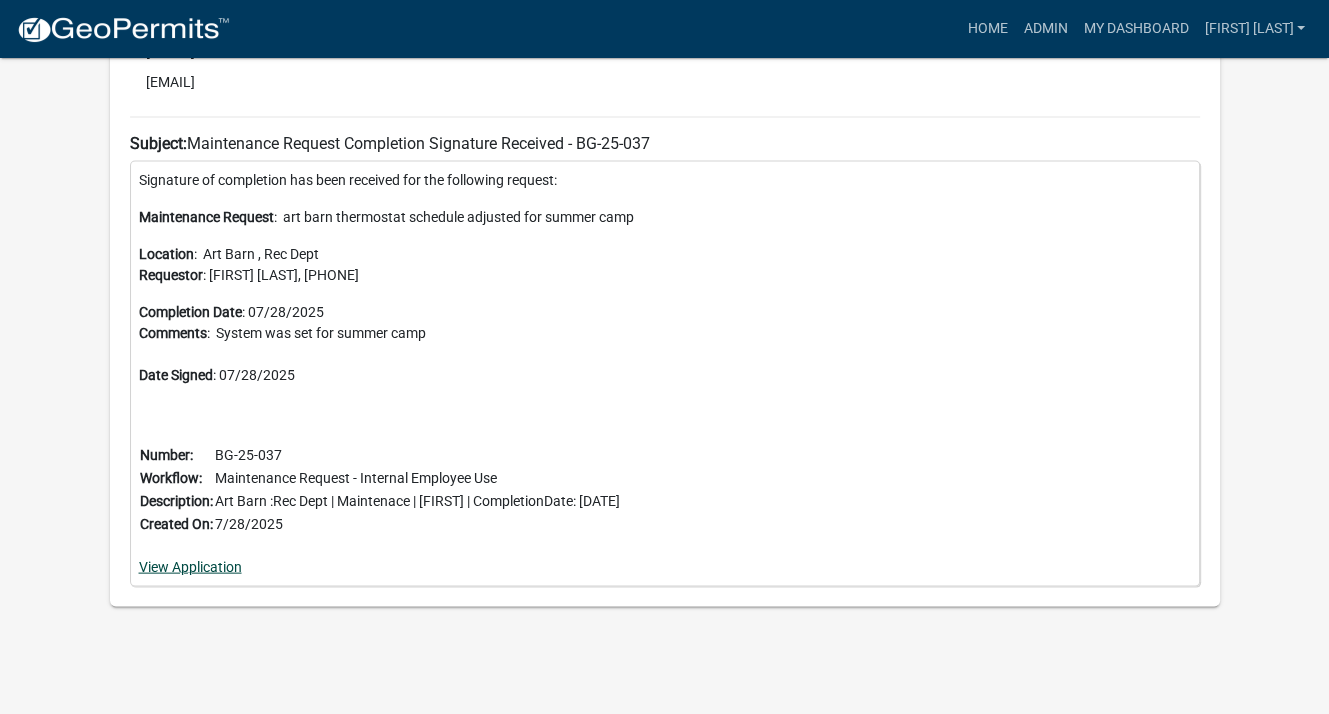 click on "View Application" 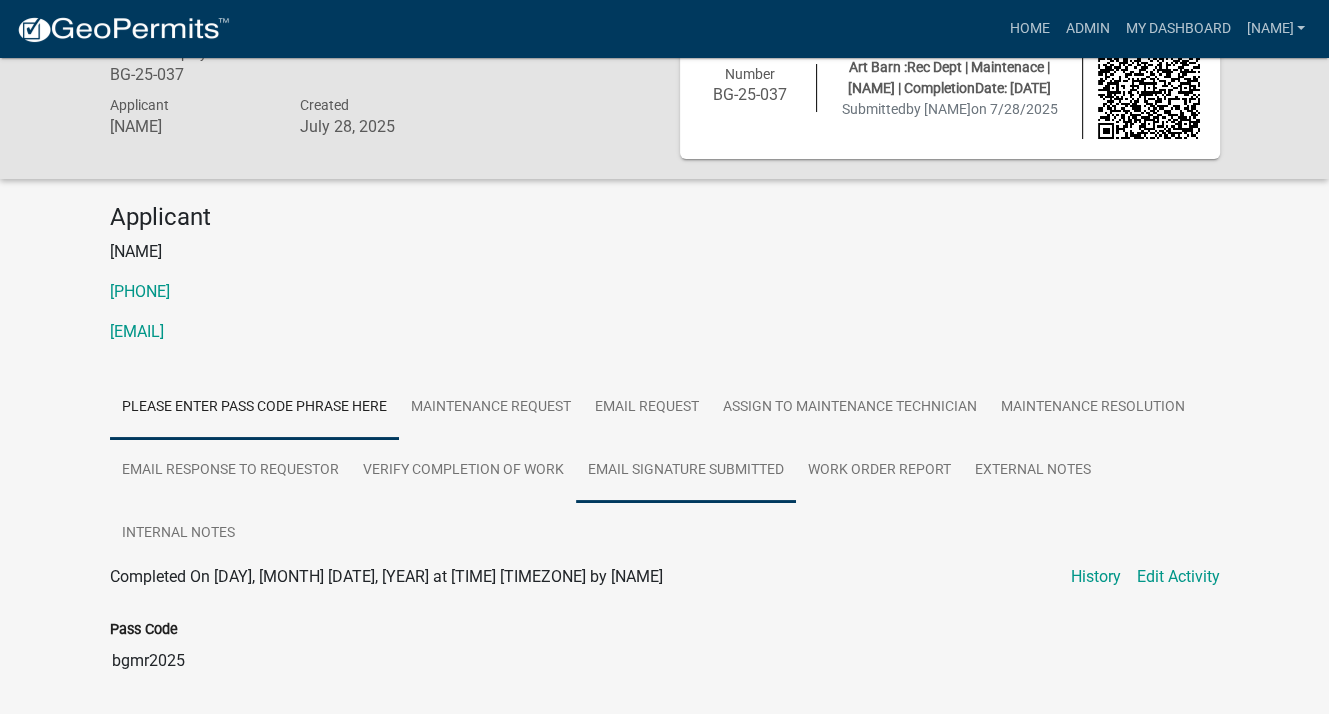 scroll, scrollTop: 0, scrollLeft: 0, axis: both 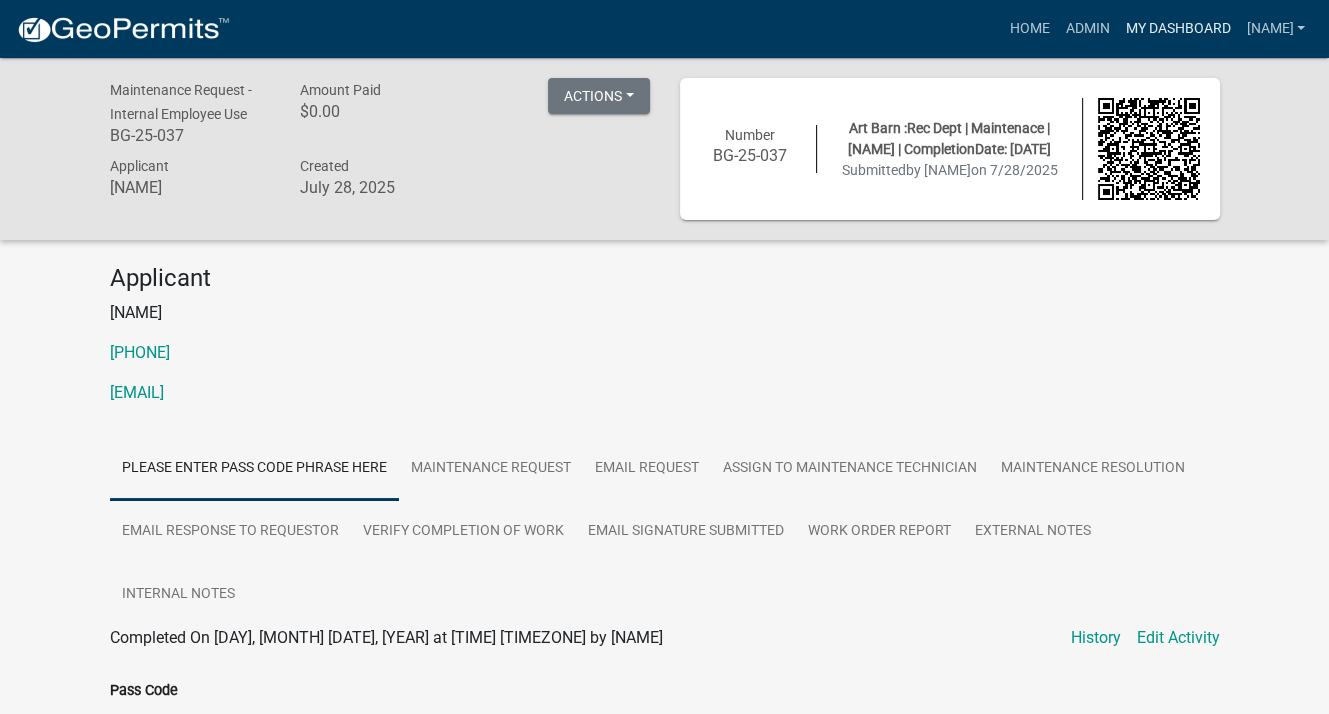 click on "My Dashboard" at bounding box center [1177, 29] 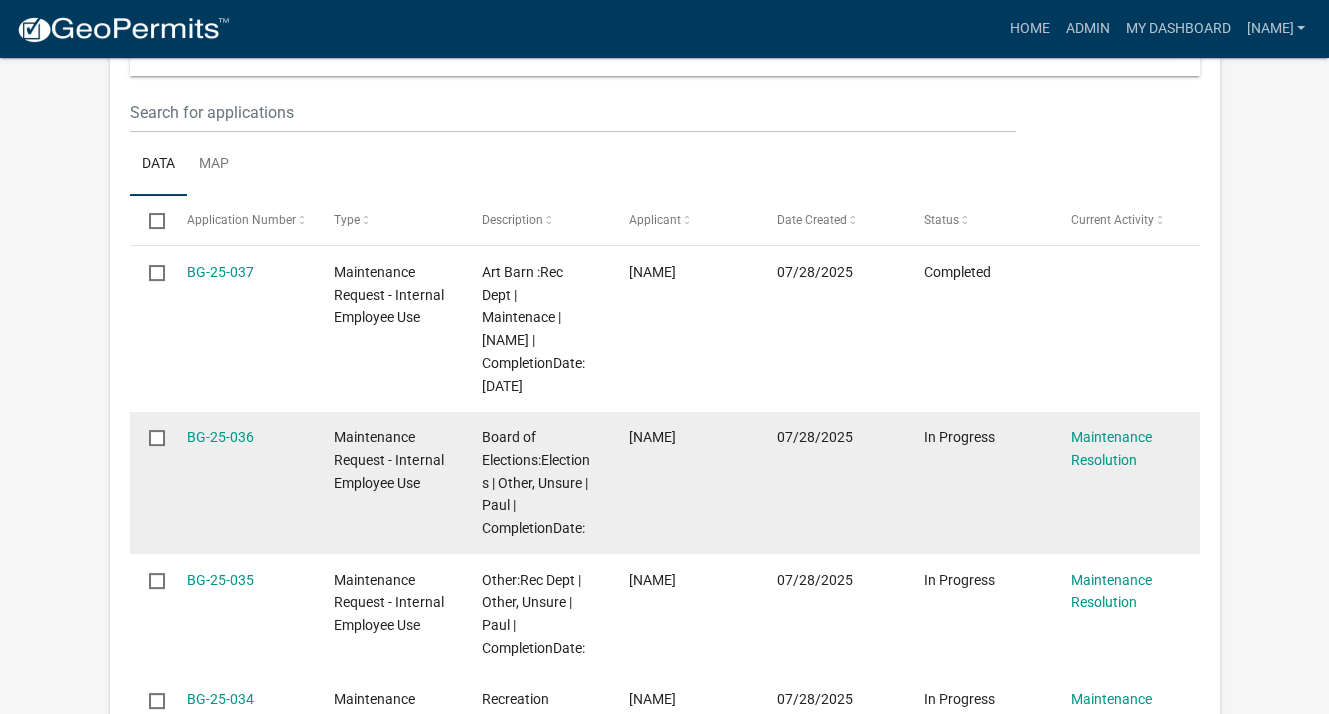 scroll, scrollTop: 400, scrollLeft: 0, axis: vertical 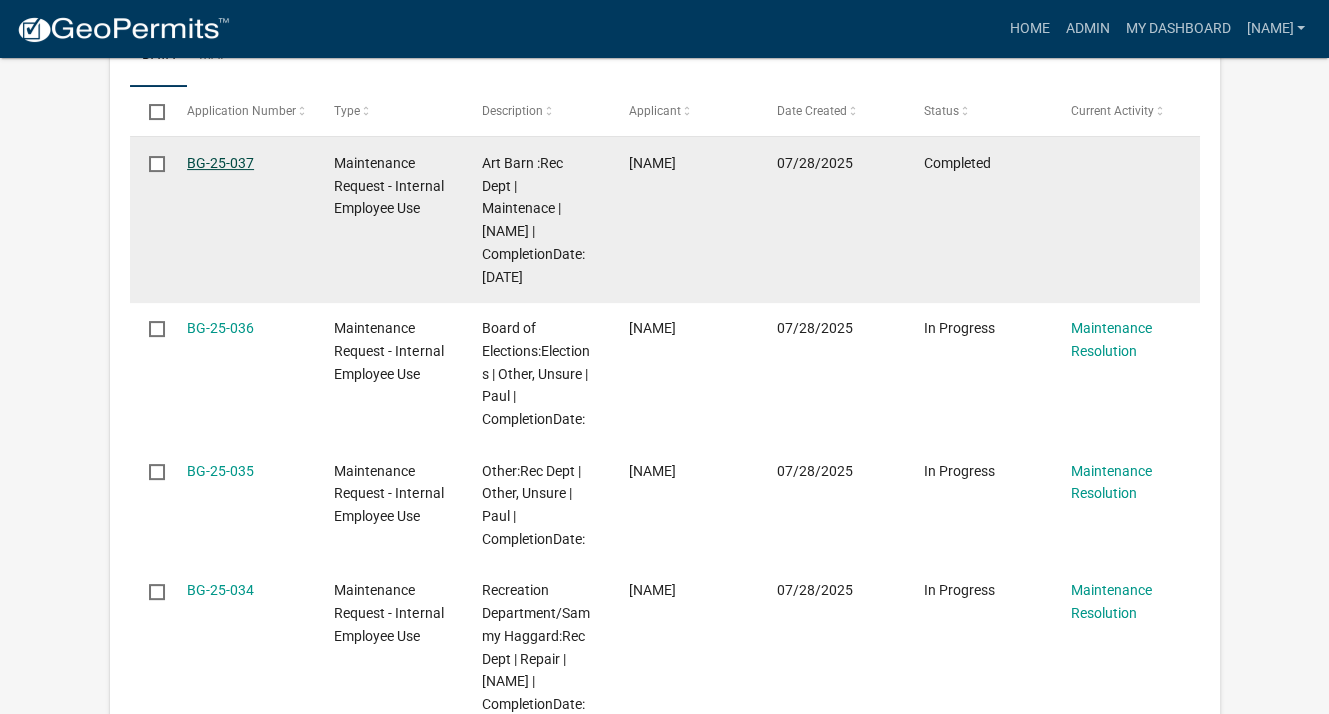click on "BG-25-037" 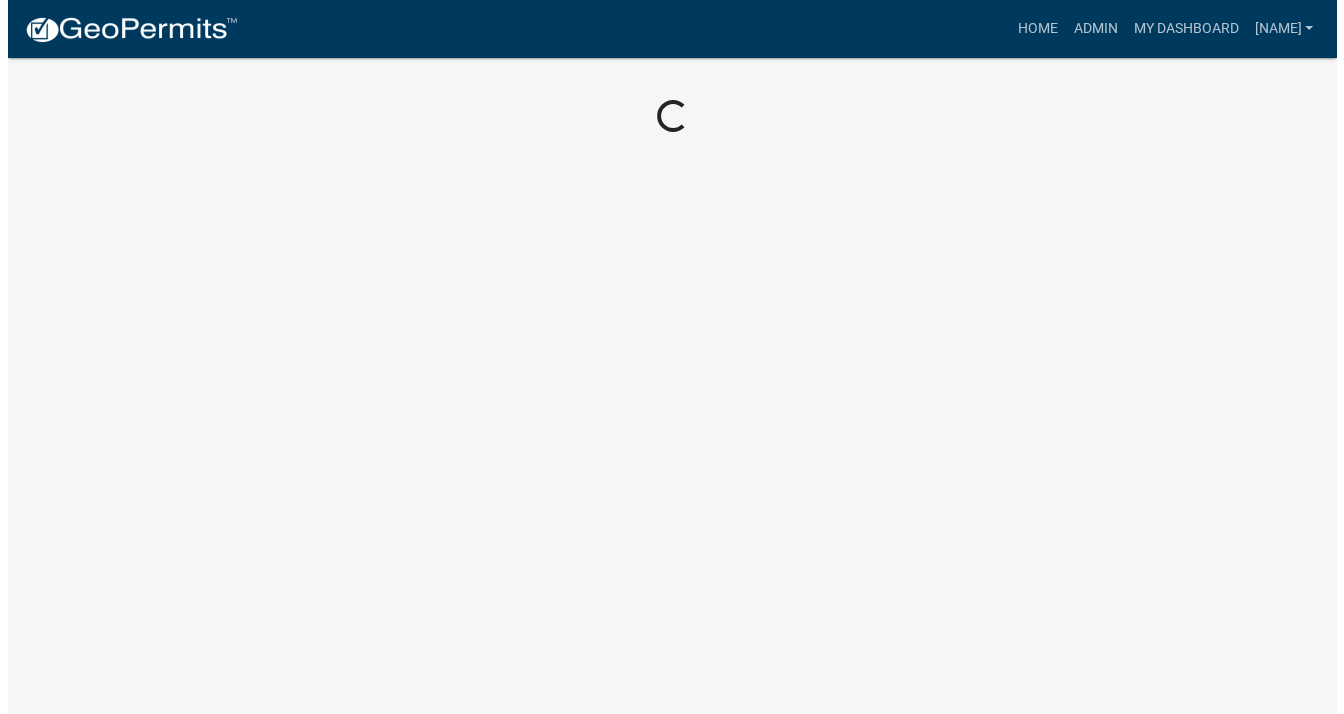 scroll, scrollTop: 0, scrollLeft: 0, axis: both 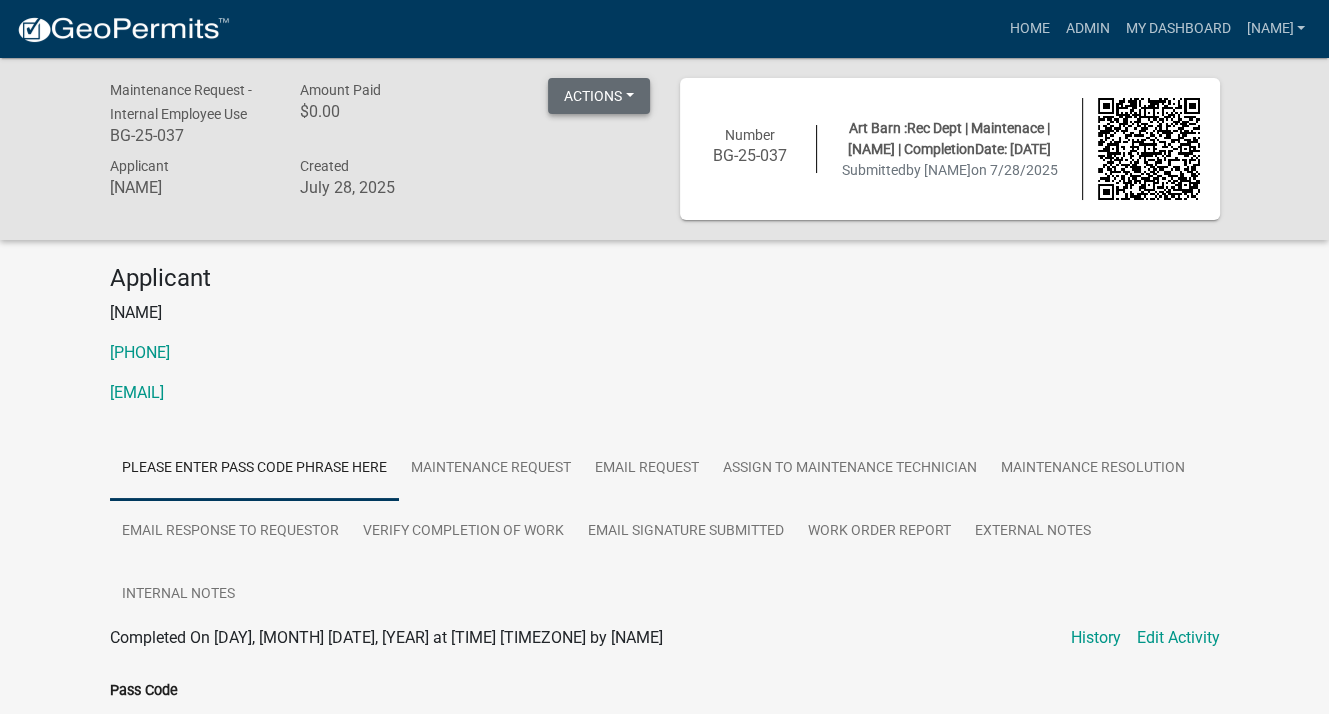 click on "Actions" at bounding box center [599, 96] 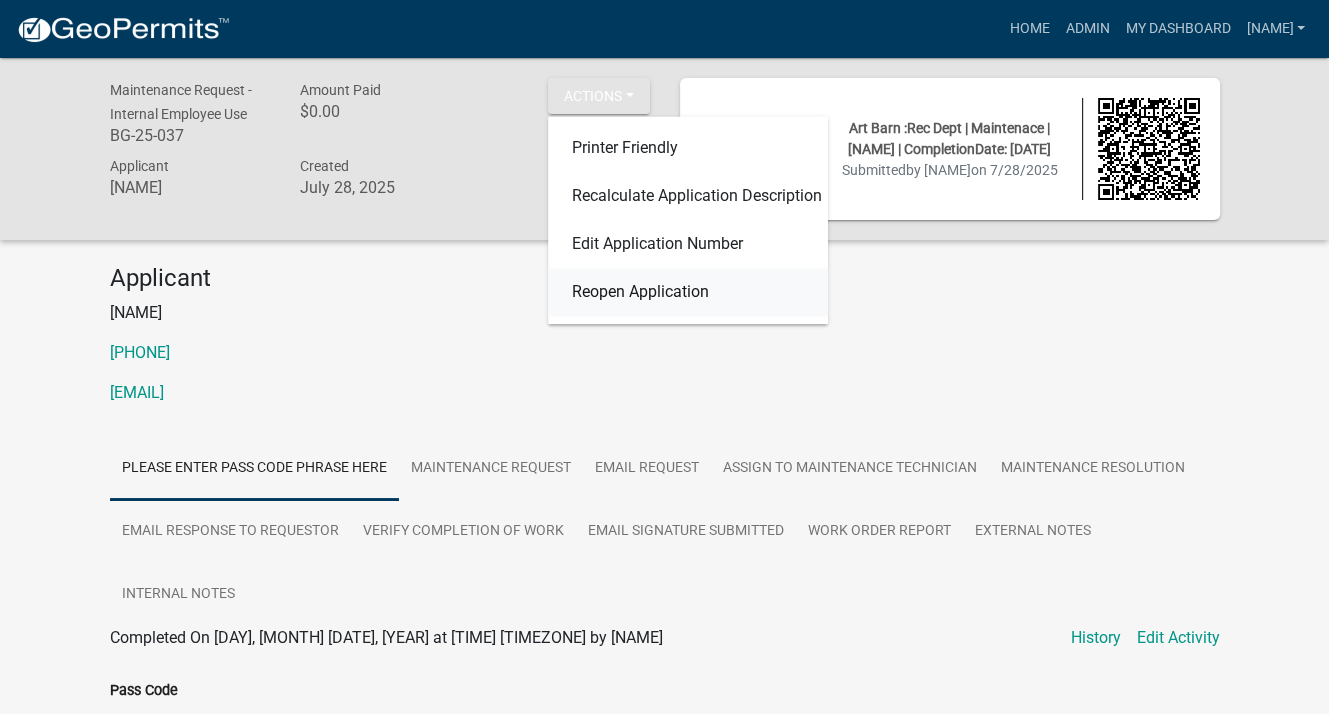 click on "Reopen Application" 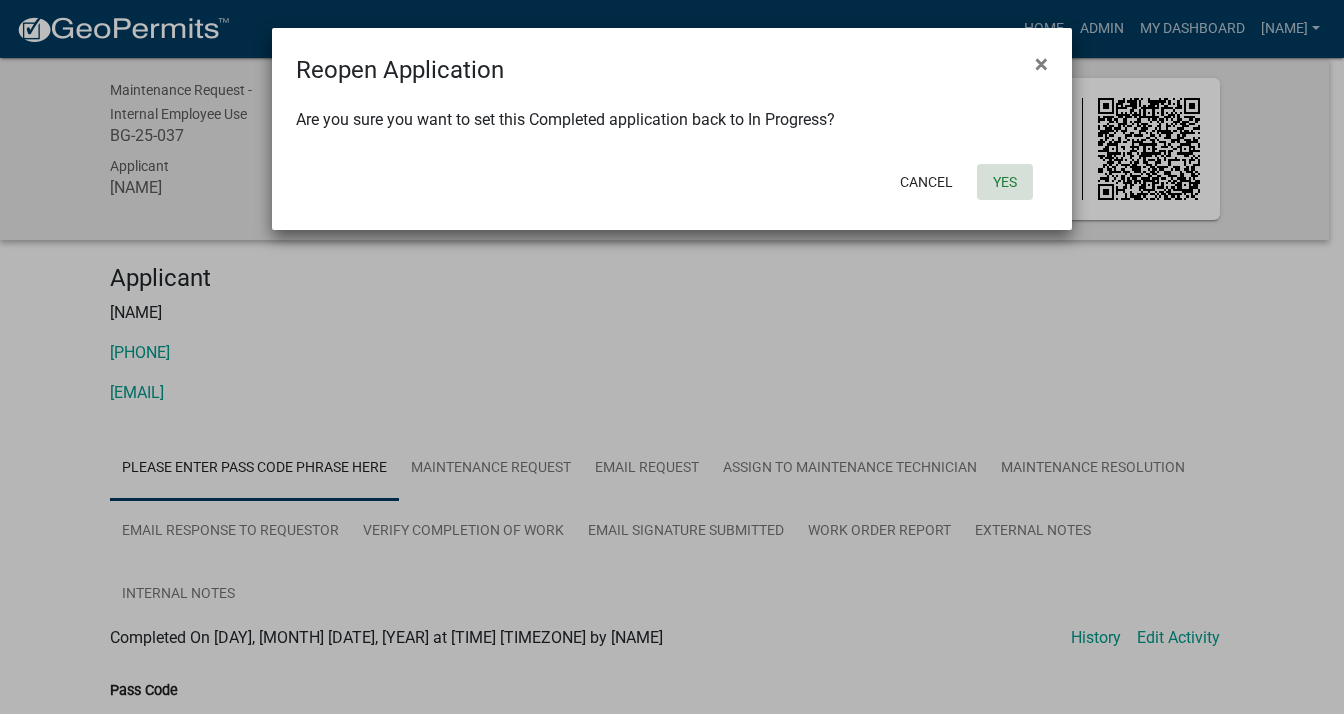 click on "Yes" 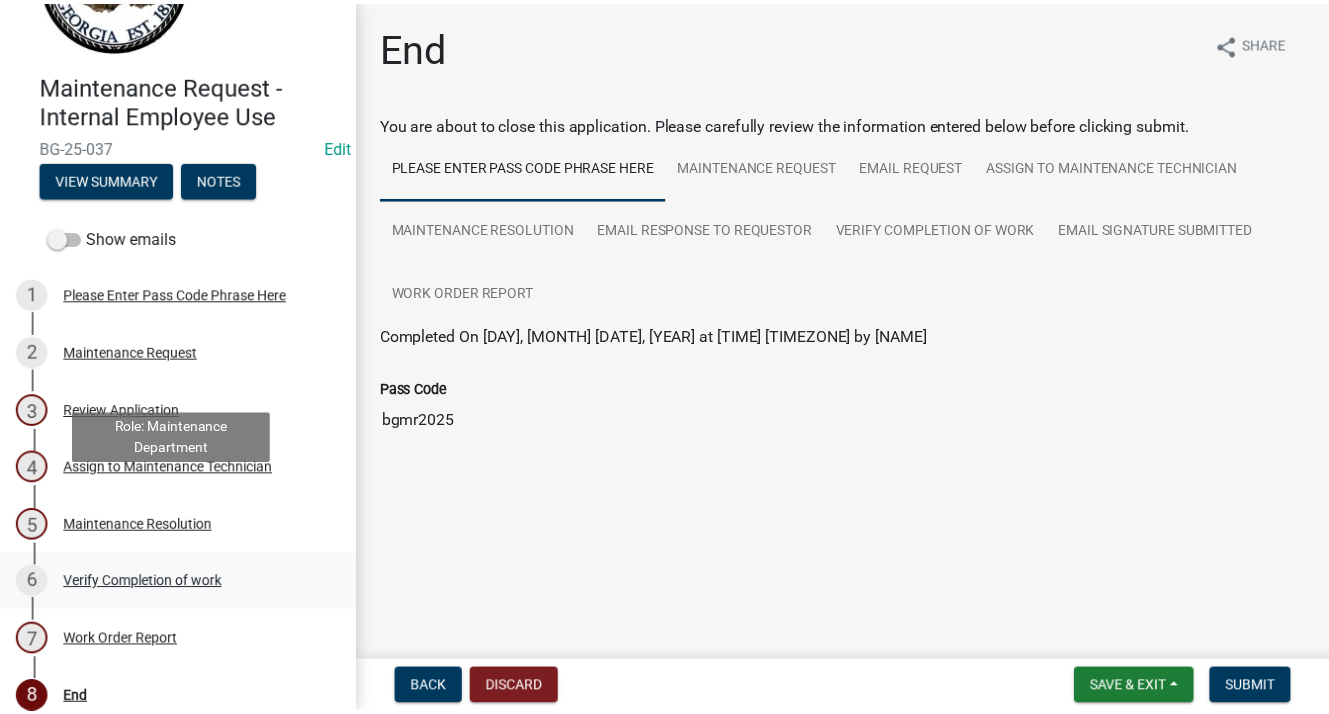 scroll, scrollTop: 141, scrollLeft: 0, axis: vertical 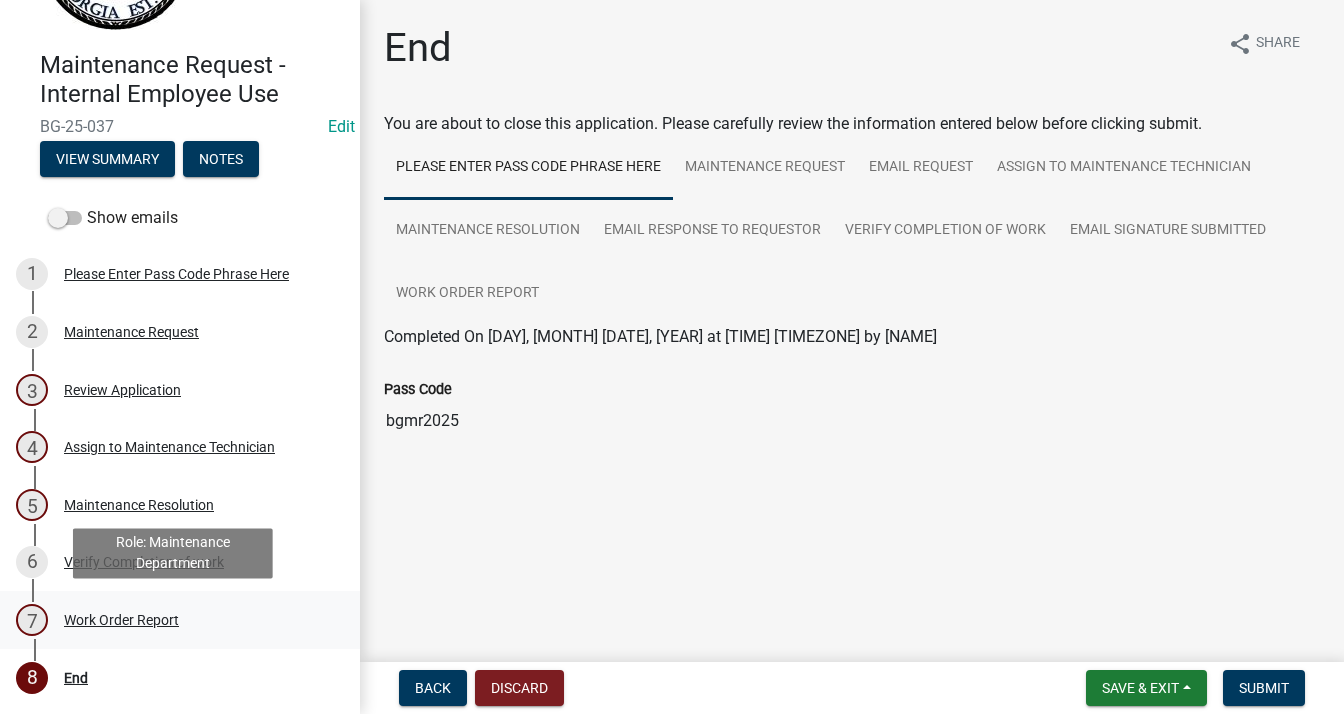 click on "Work Order Report" at bounding box center (121, 620) 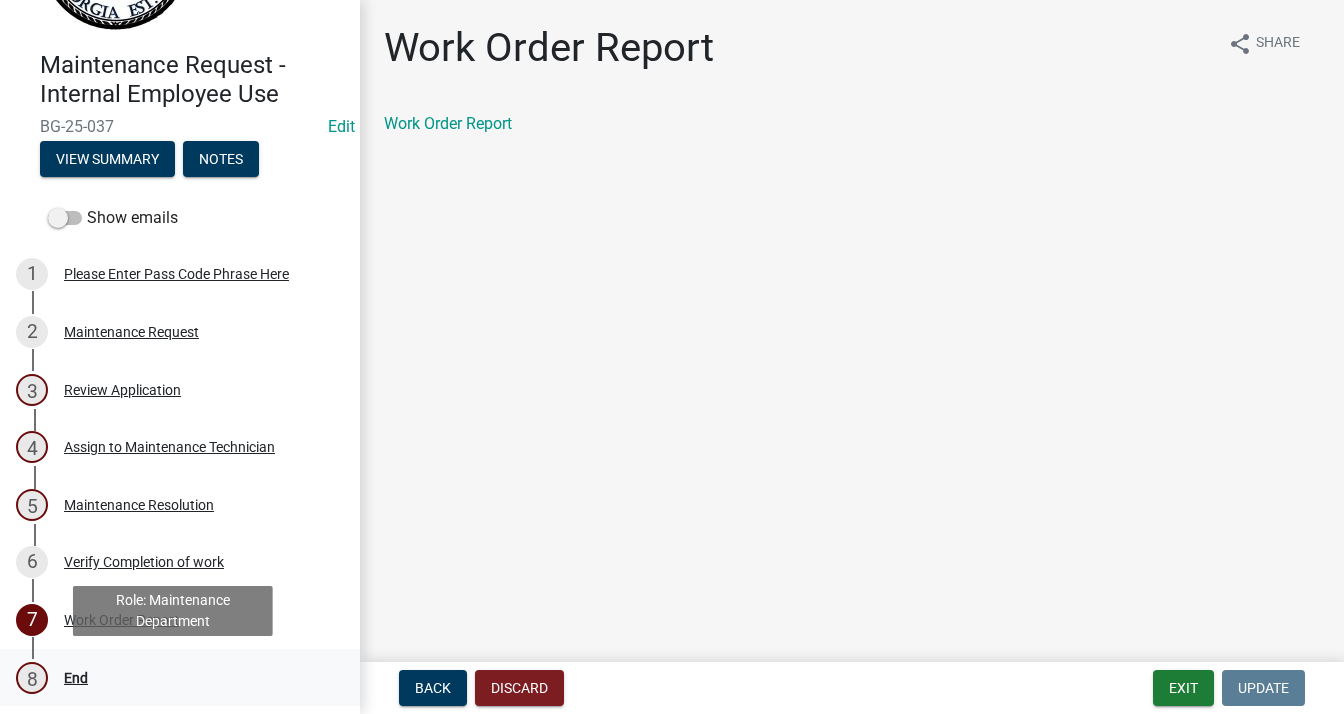 click on "End" at bounding box center [76, 678] 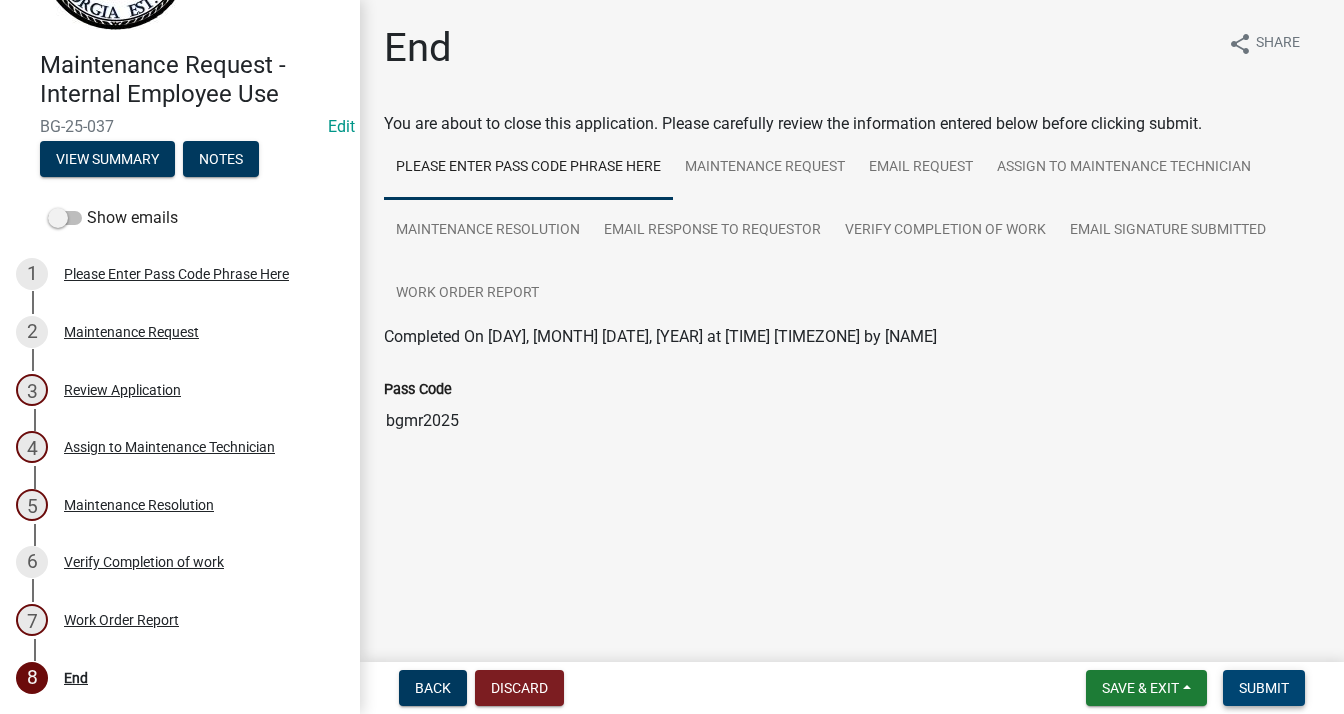click on "Submit" at bounding box center [1264, 688] 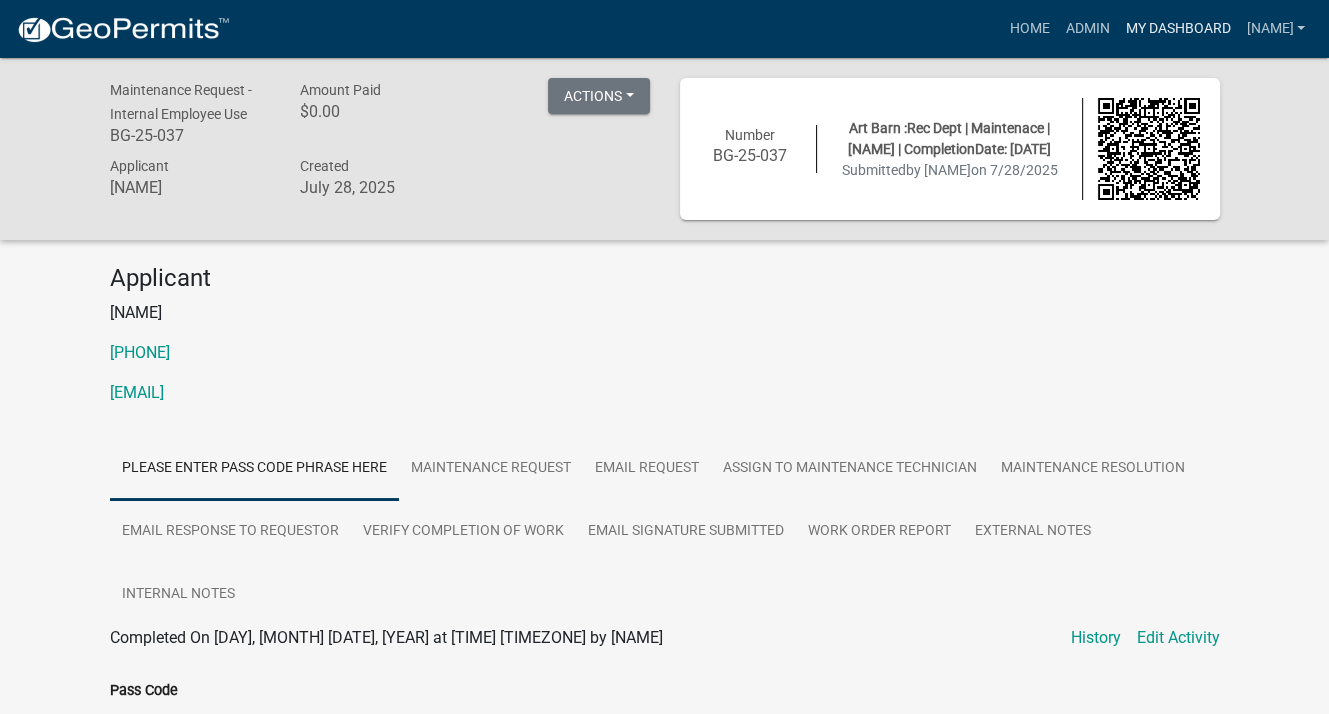 click on "My Dashboard" at bounding box center (1177, 29) 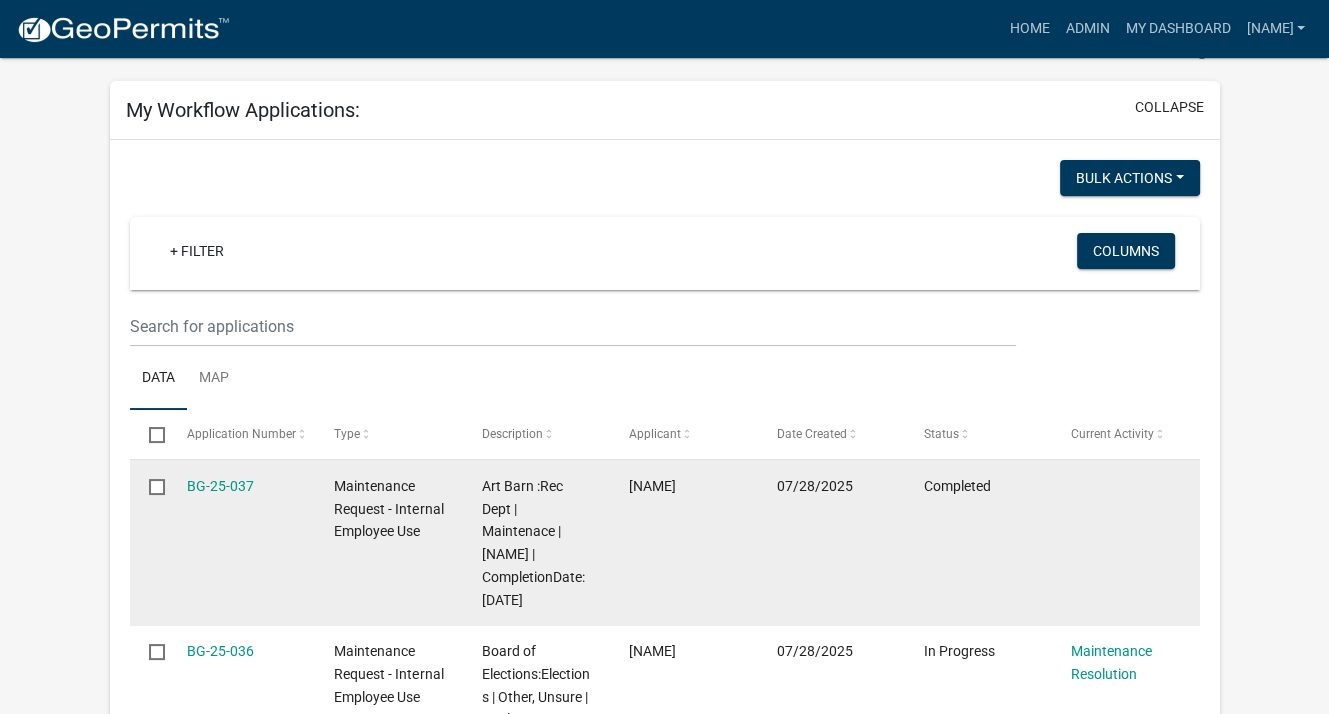 scroll, scrollTop: 0, scrollLeft: 0, axis: both 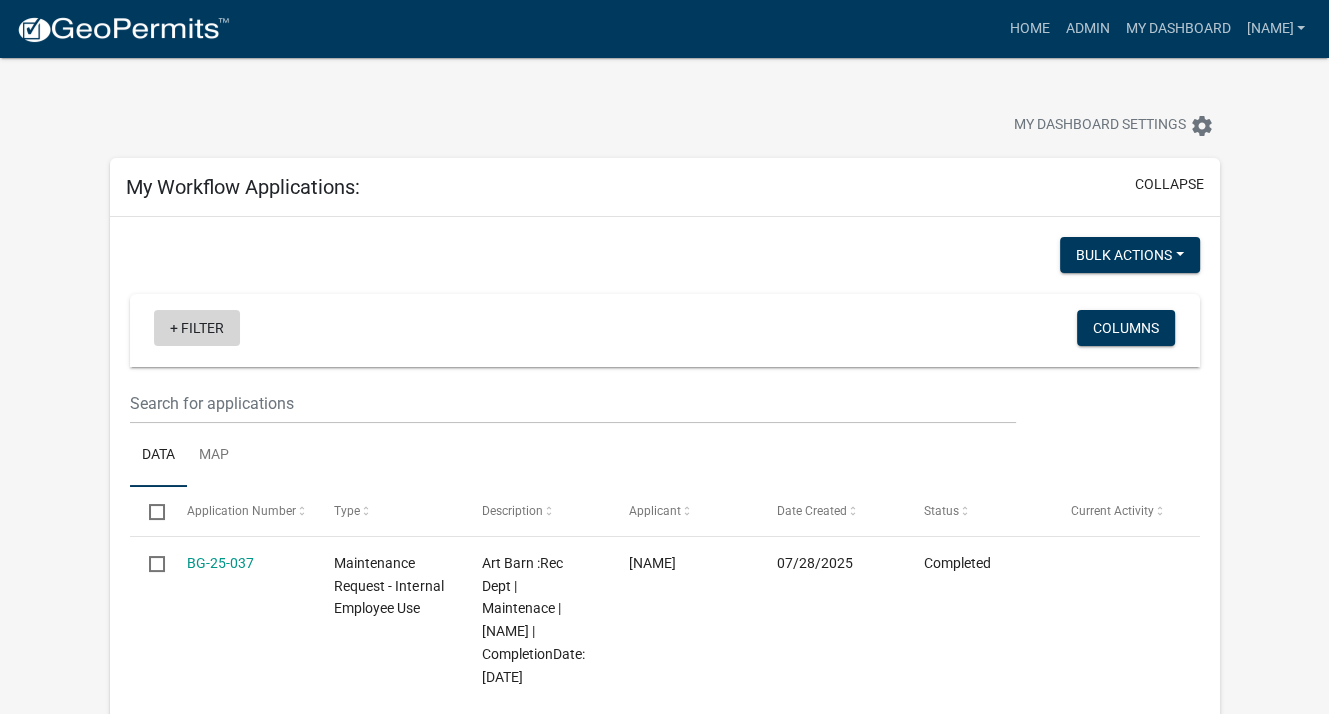 click on "+ Filter" at bounding box center (197, 328) 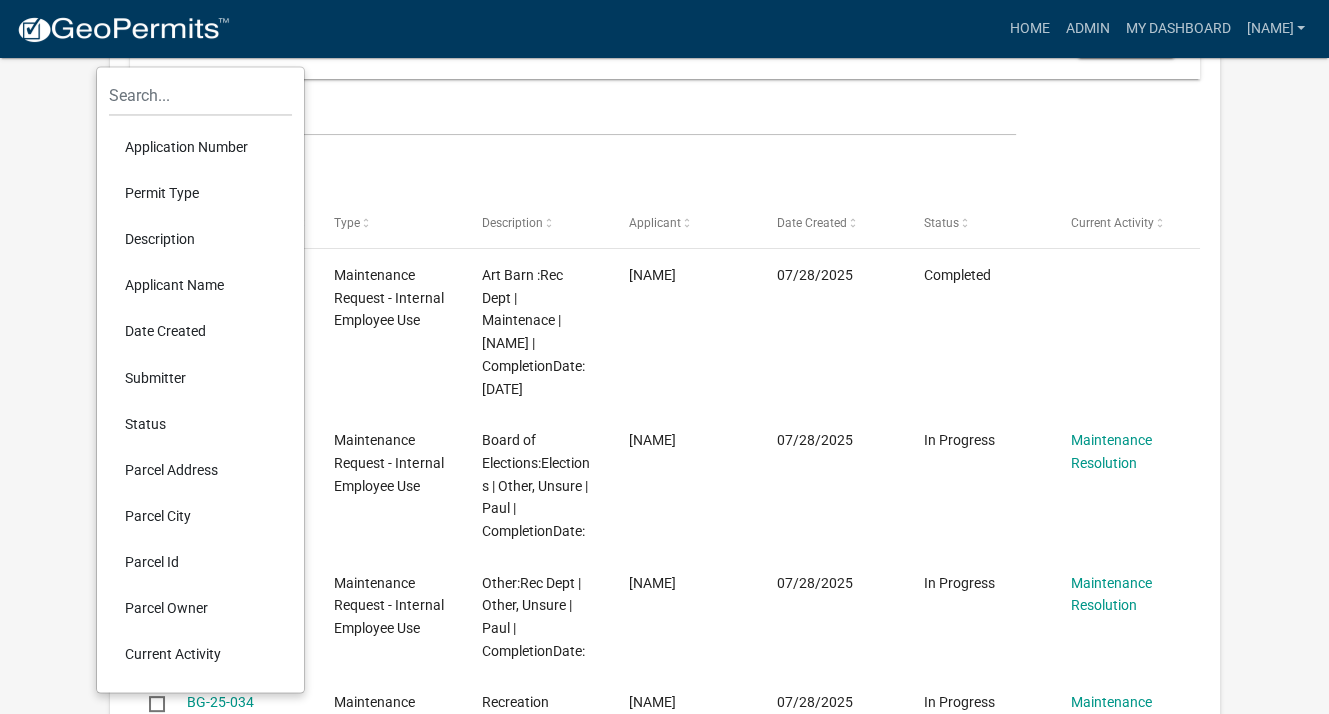 scroll, scrollTop: 300, scrollLeft: 0, axis: vertical 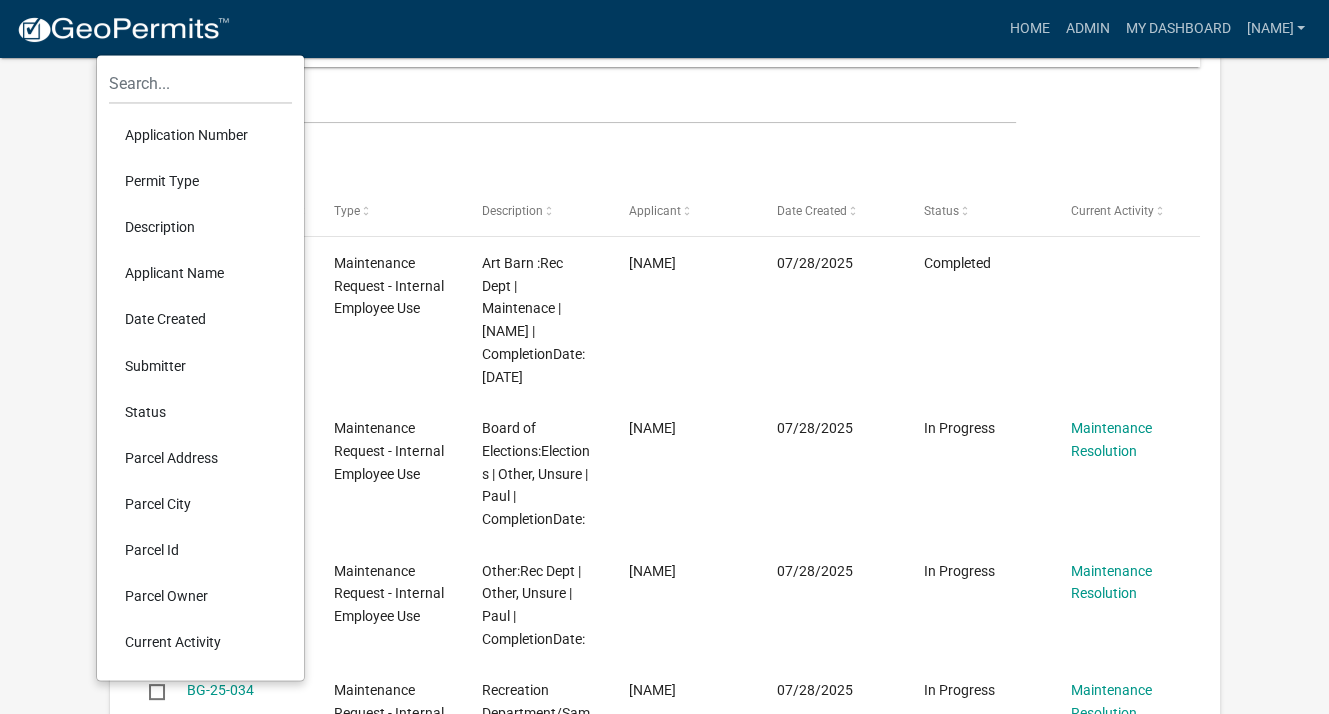 click on "Status" at bounding box center [200, 411] 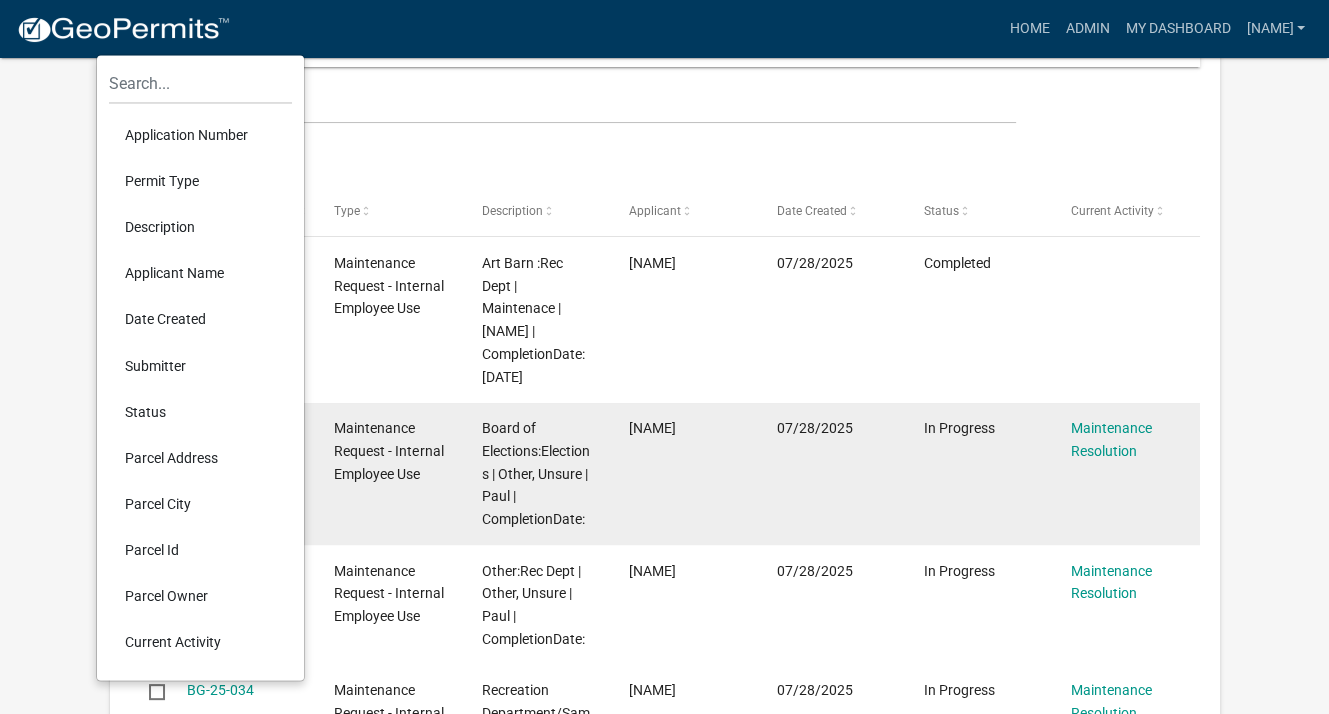 scroll, scrollTop: 294, scrollLeft: 0, axis: vertical 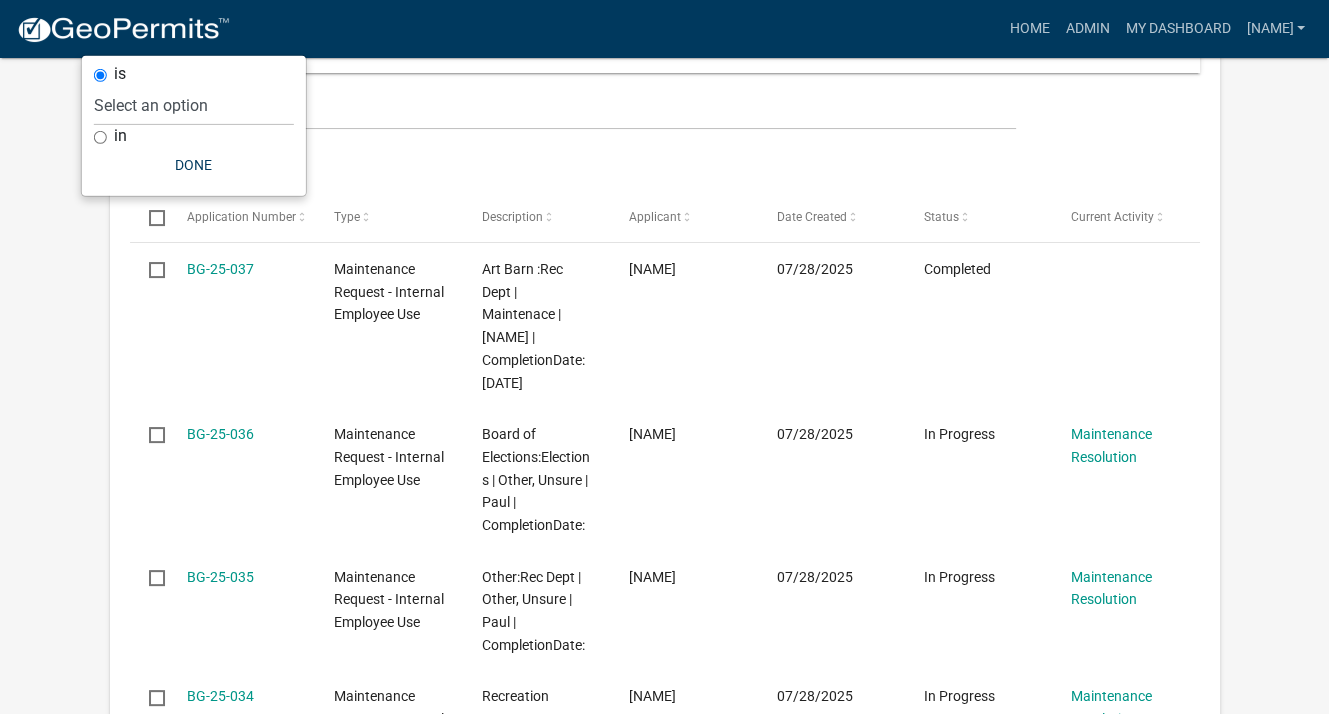 click on "in" at bounding box center [100, 137] 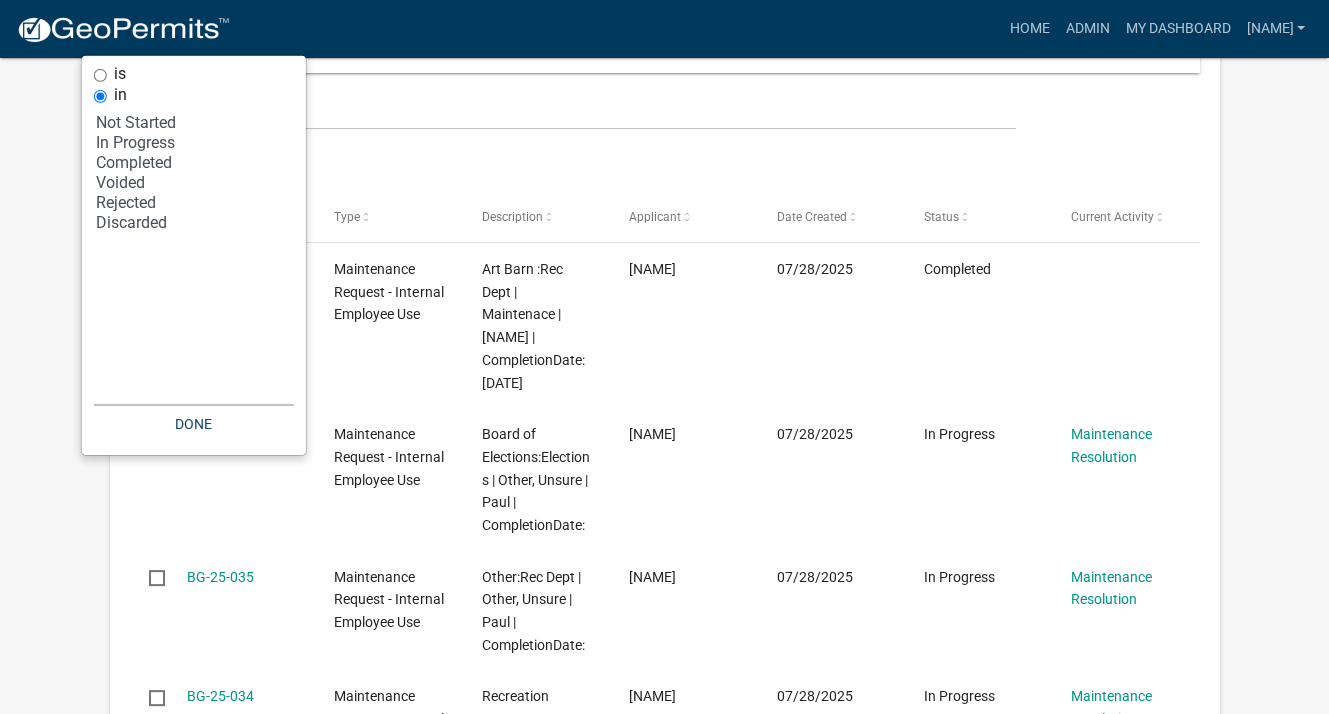 select on "2: '1'" 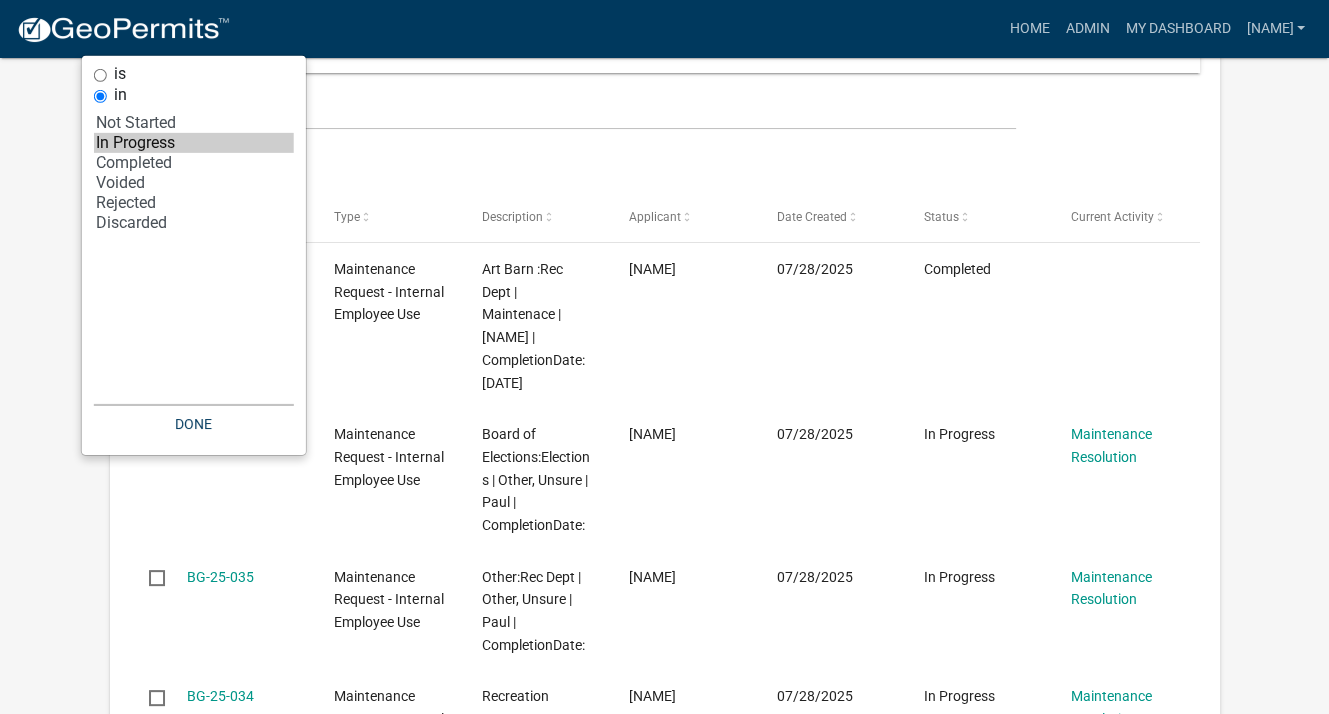 click on "In Progress" at bounding box center (194, 143) 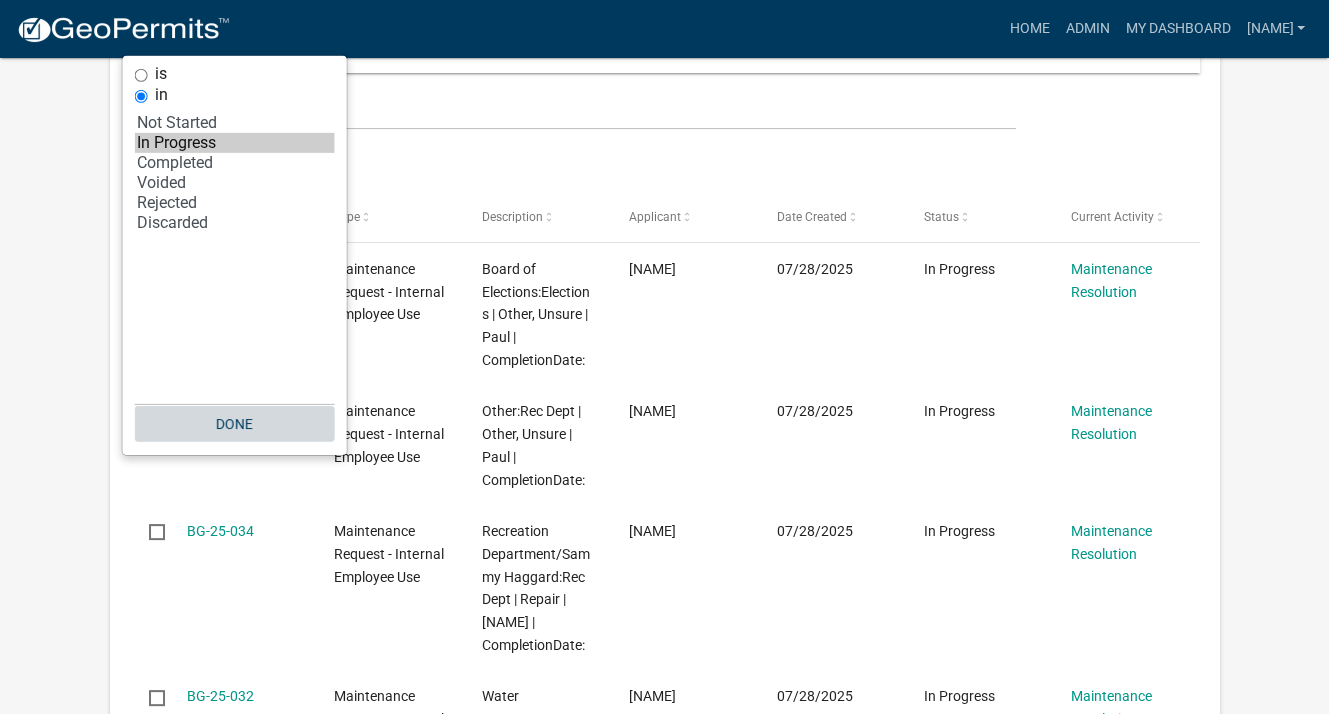 click on "Done" at bounding box center [235, 424] 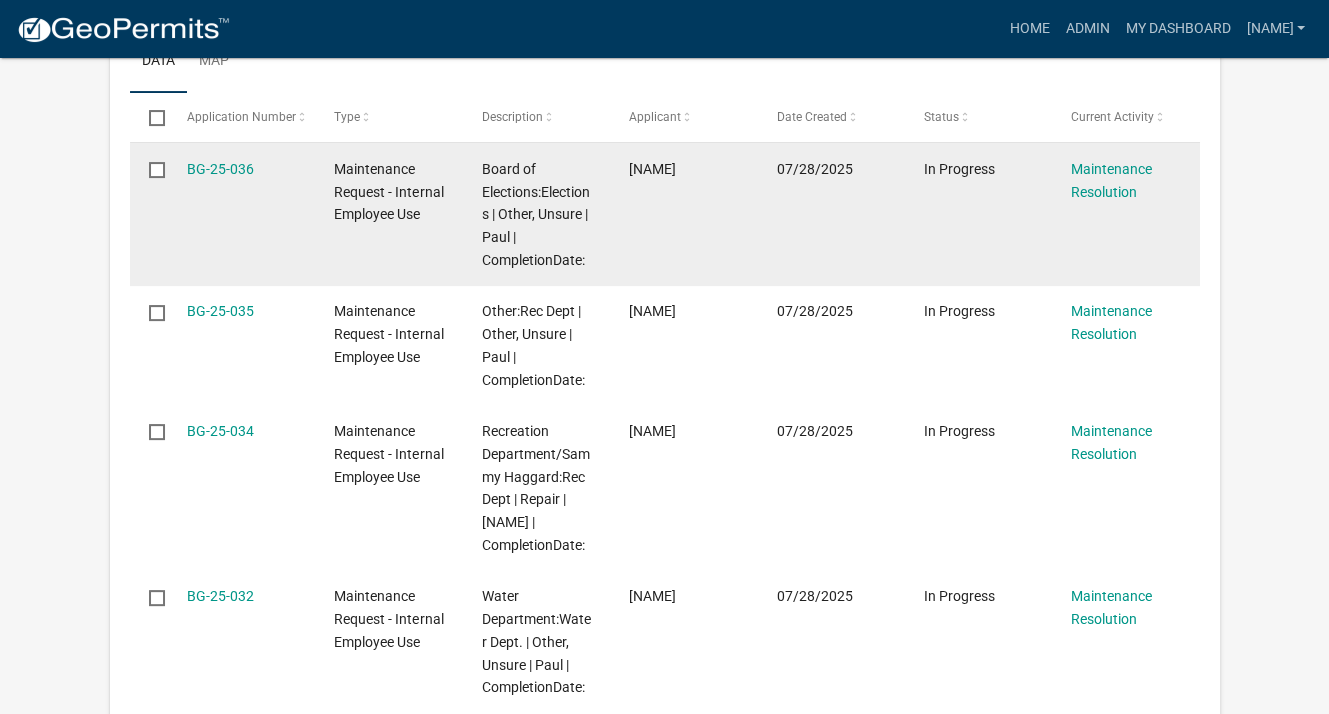 scroll, scrollTop: 494, scrollLeft: 0, axis: vertical 